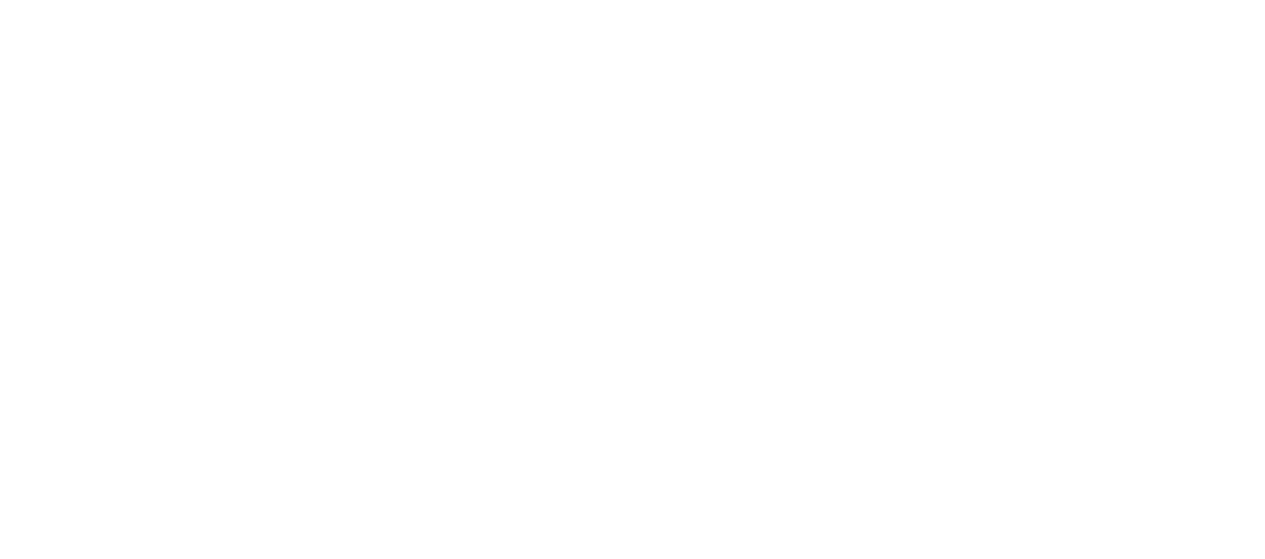 scroll, scrollTop: 0, scrollLeft: 0, axis: both 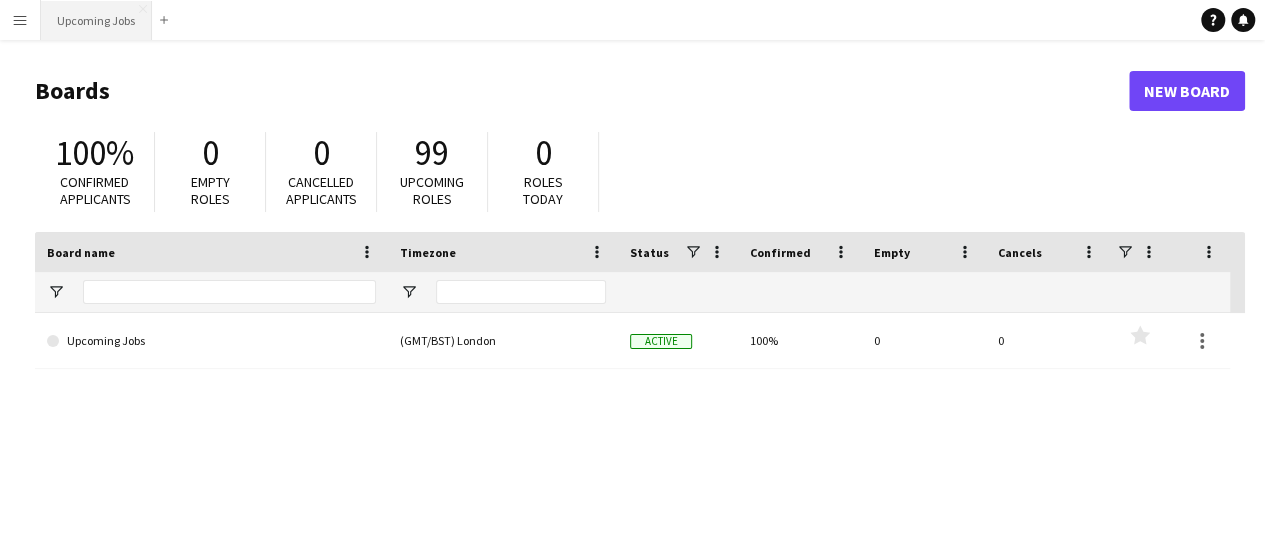 click on "Upcoming Jobs
Close" at bounding box center (96, 20) 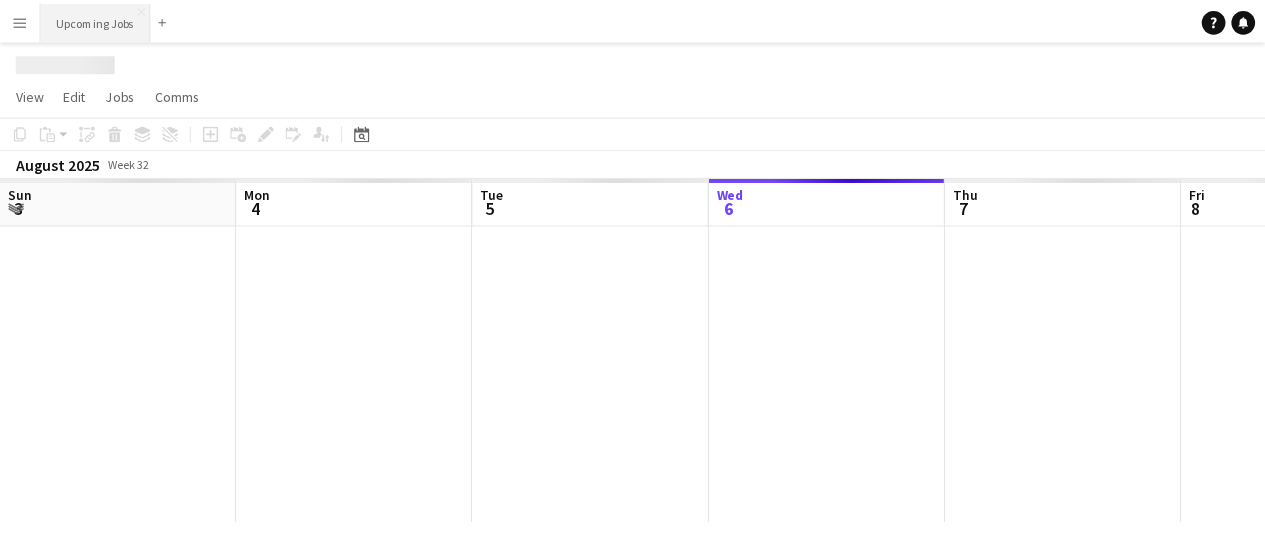 scroll, scrollTop: 0, scrollLeft: 478, axis: horizontal 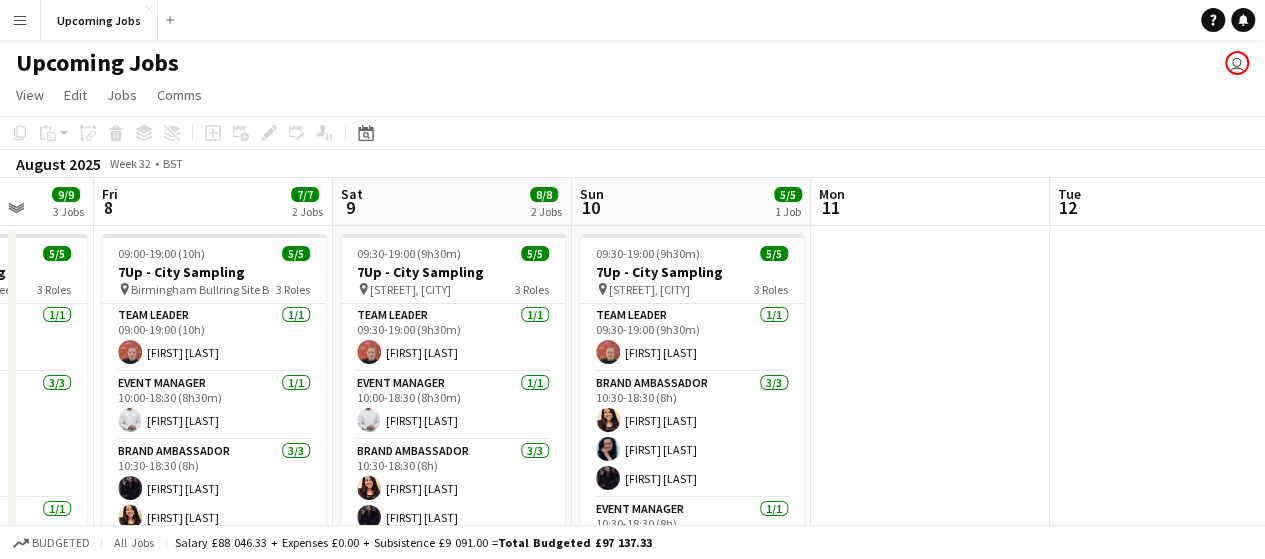 drag, startPoint x: 726, startPoint y: 325, endPoint x: 168, endPoint y: 333, distance: 558.0574 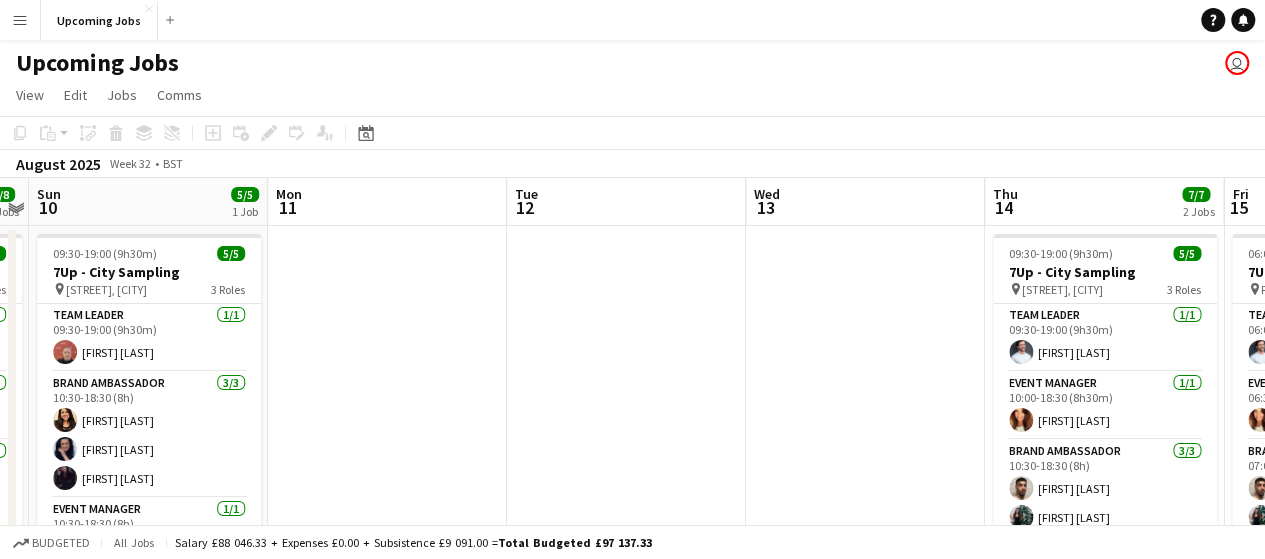 drag, startPoint x: 878, startPoint y: 319, endPoint x: 265, endPoint y: 324, distance: 613.0204 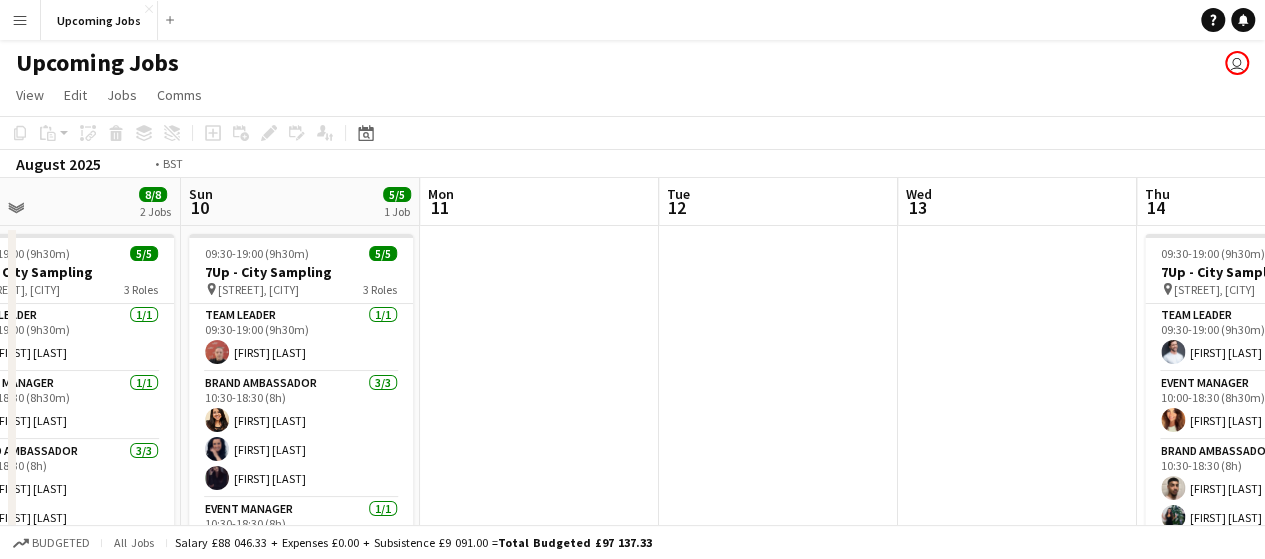 drag, startPoint x: 941, startPoint y: 319, endPoint x: 302, endPoint y: 317, distance: 639.0031 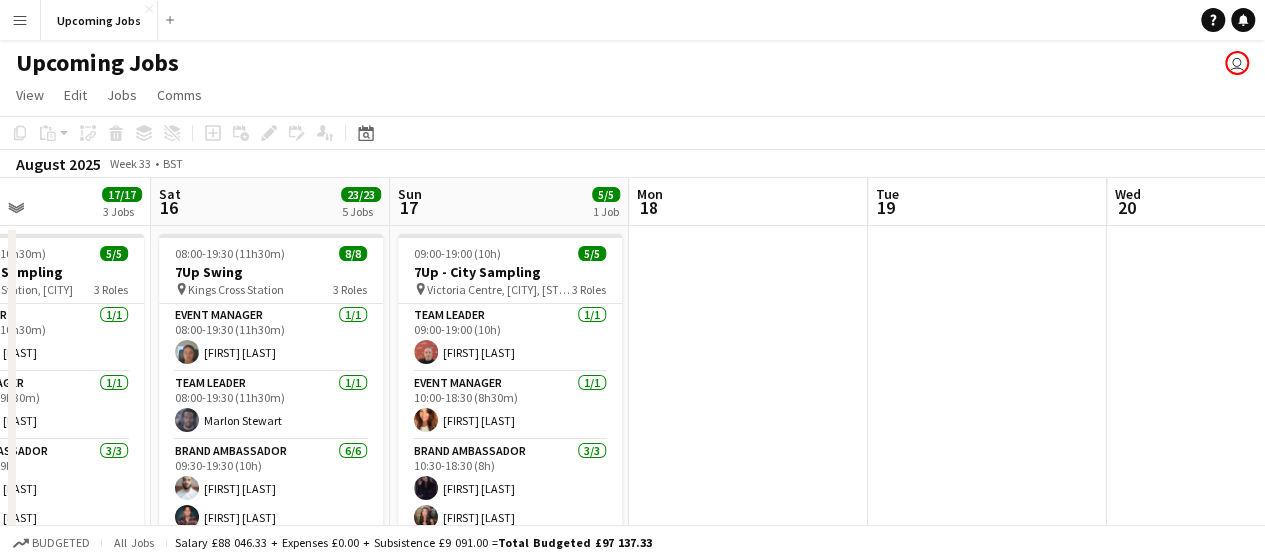 drag, startPoint x: 954, startPoint y: 329, endPoint x: 446, endPoint y: 336, distance: 508.04822 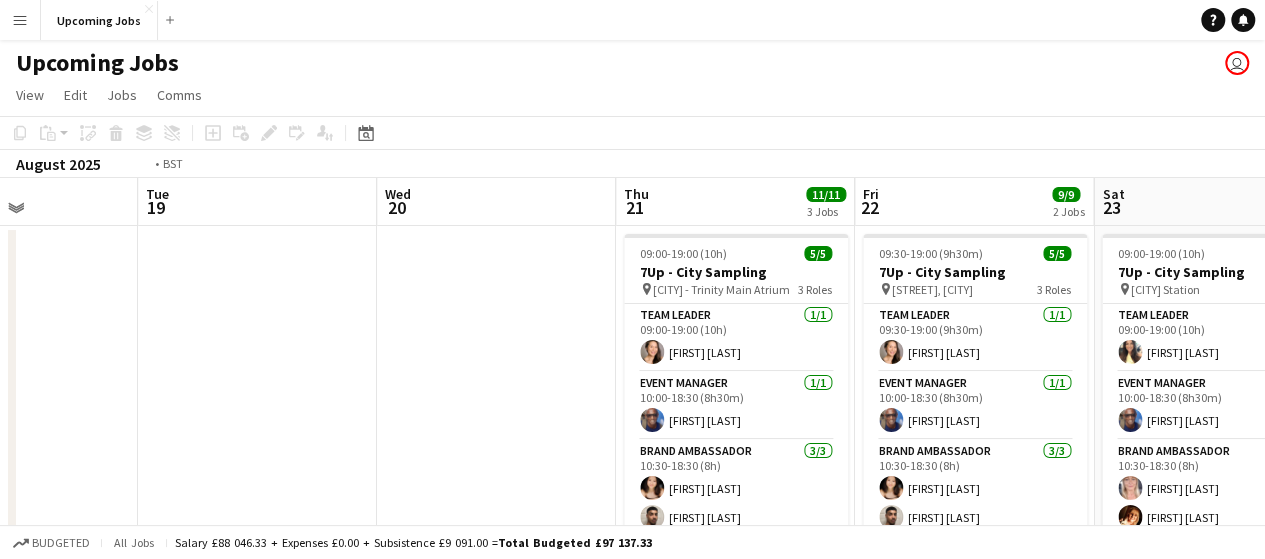 drag, startPoint x: 471, startPoint y: 313, endPoint x: 336, endPoint y: 313, distance: 135 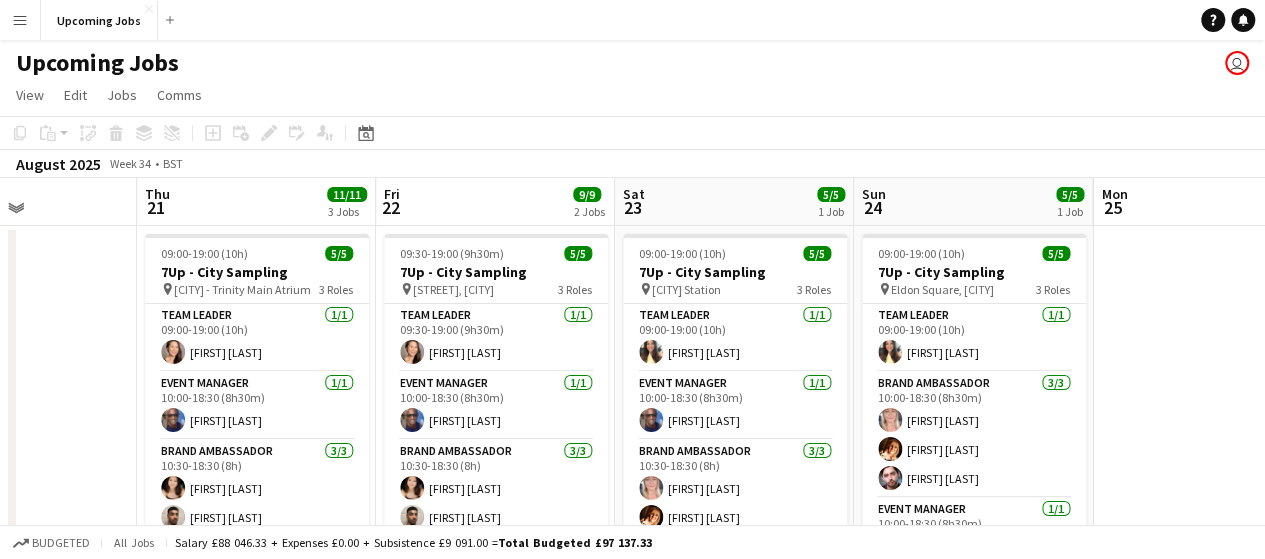 scroll, scrollTop: 0, scrollLeft: 799, axis: horizontal 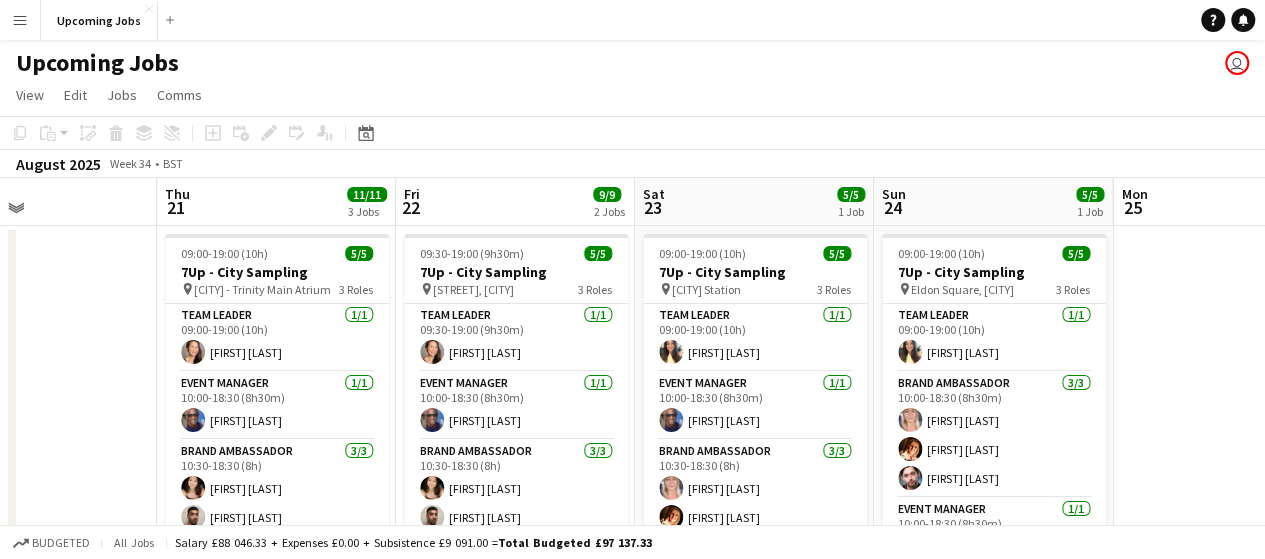 drag, startPoint x: 1007, startPoint y: 307, endPoint x: 583, endPoint y: 307, distance: 424 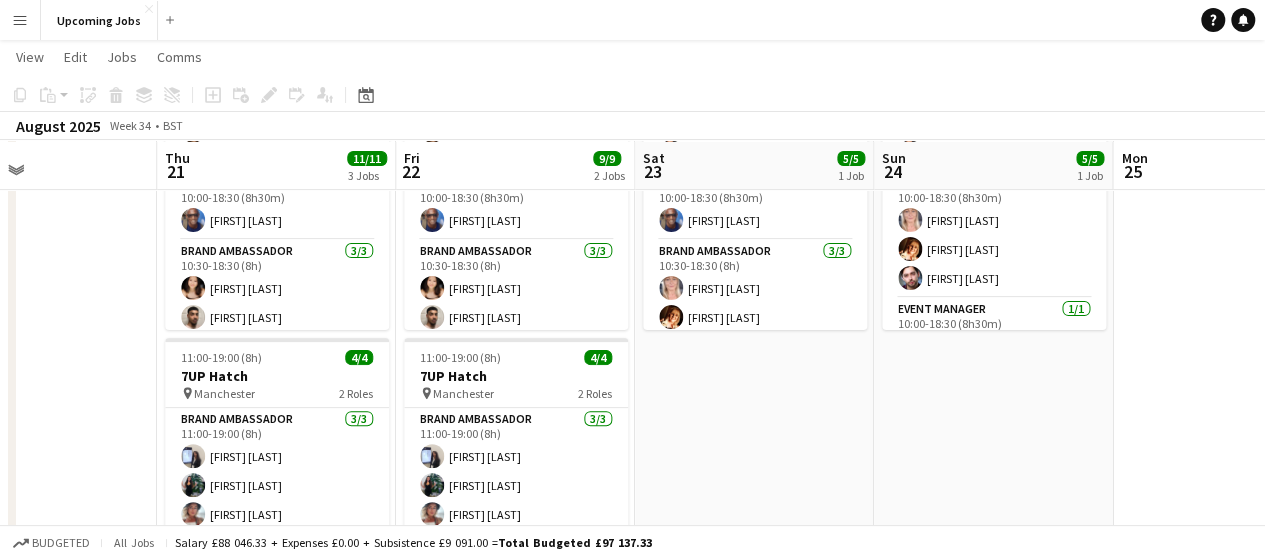 scroll, scrollTop: 200, scrollLeft: 0, axis: vertical 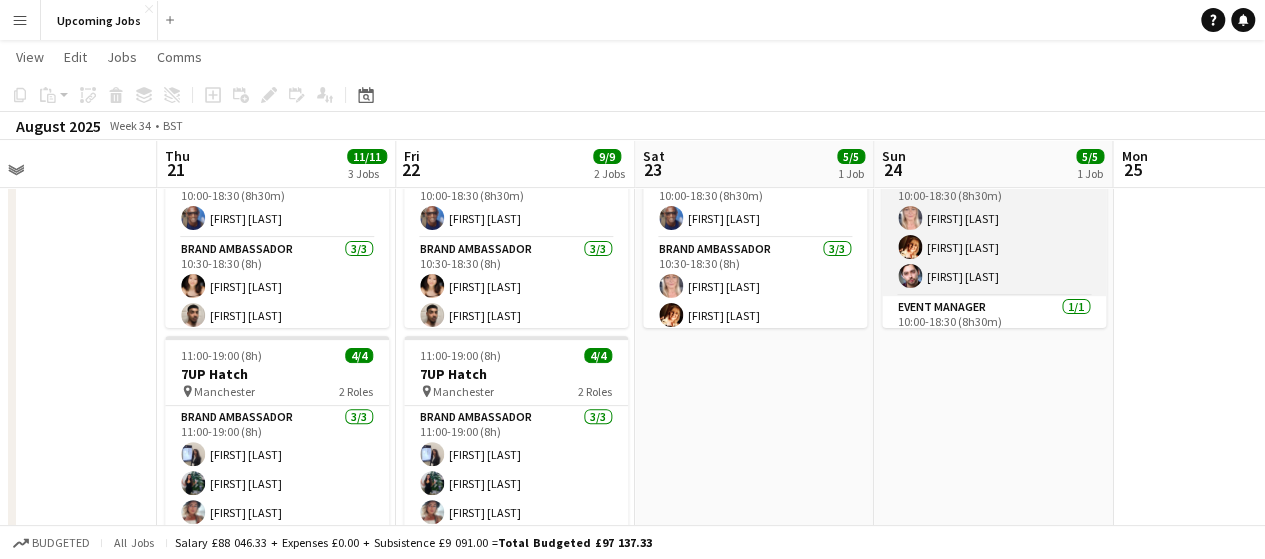 click at bounding box center (910, 247) 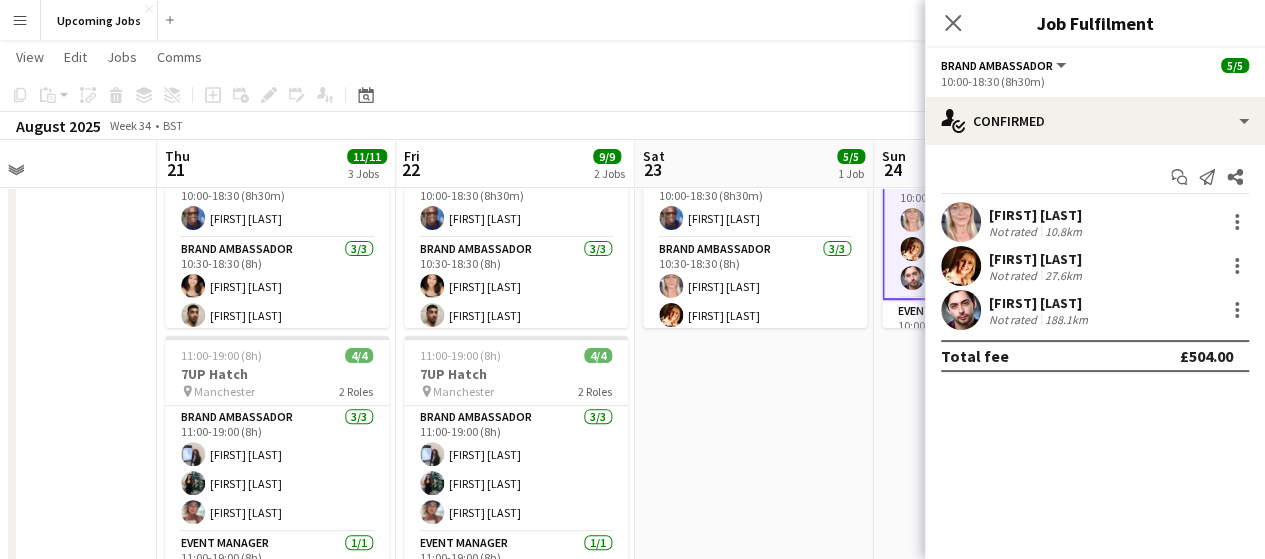 click at bounding box center [961, 310] 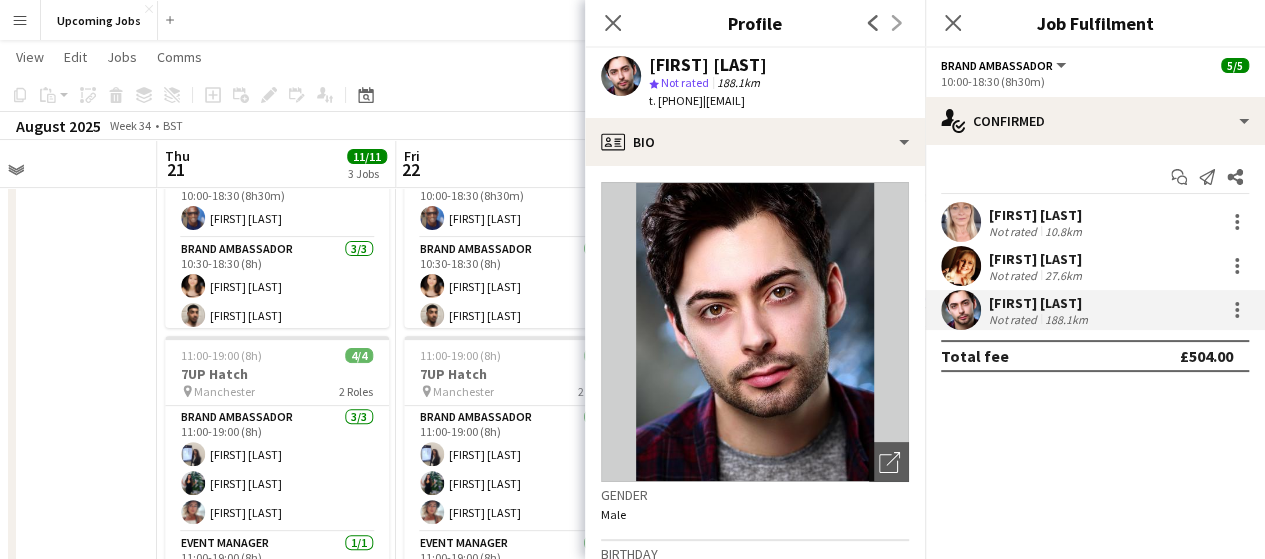 click at bounding box center [961, 266] 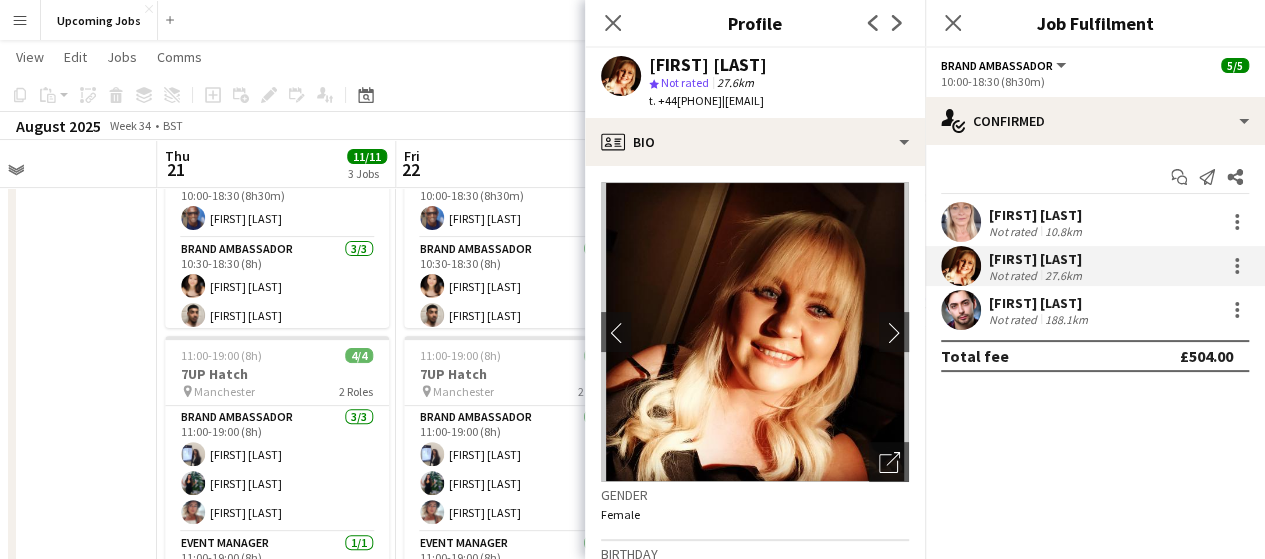 click on "Close pop-in" 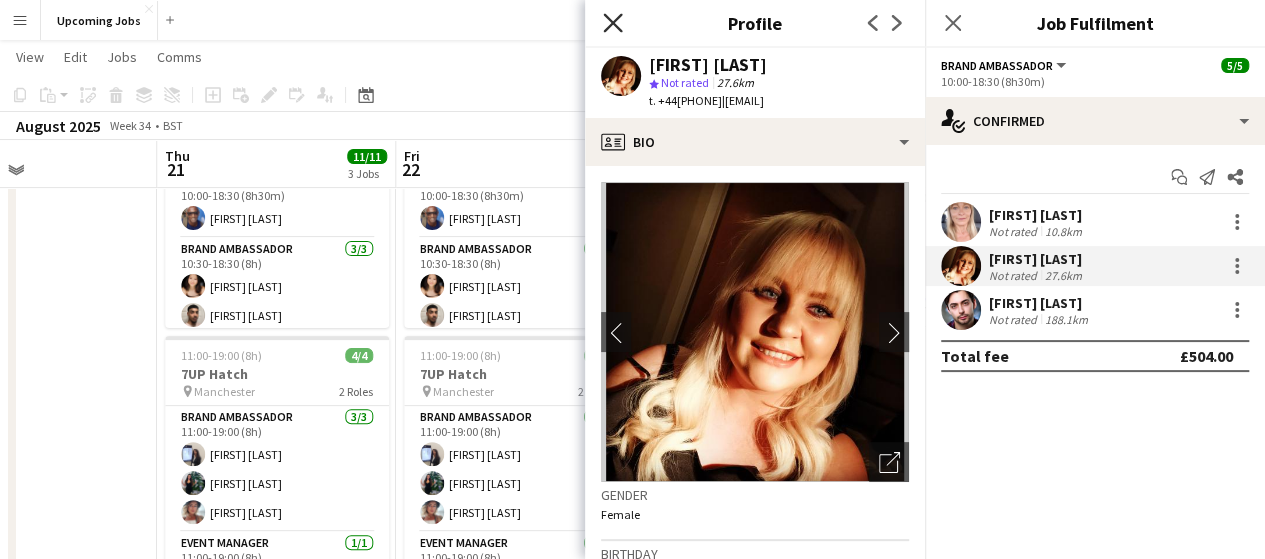 click on "Close pop-in" 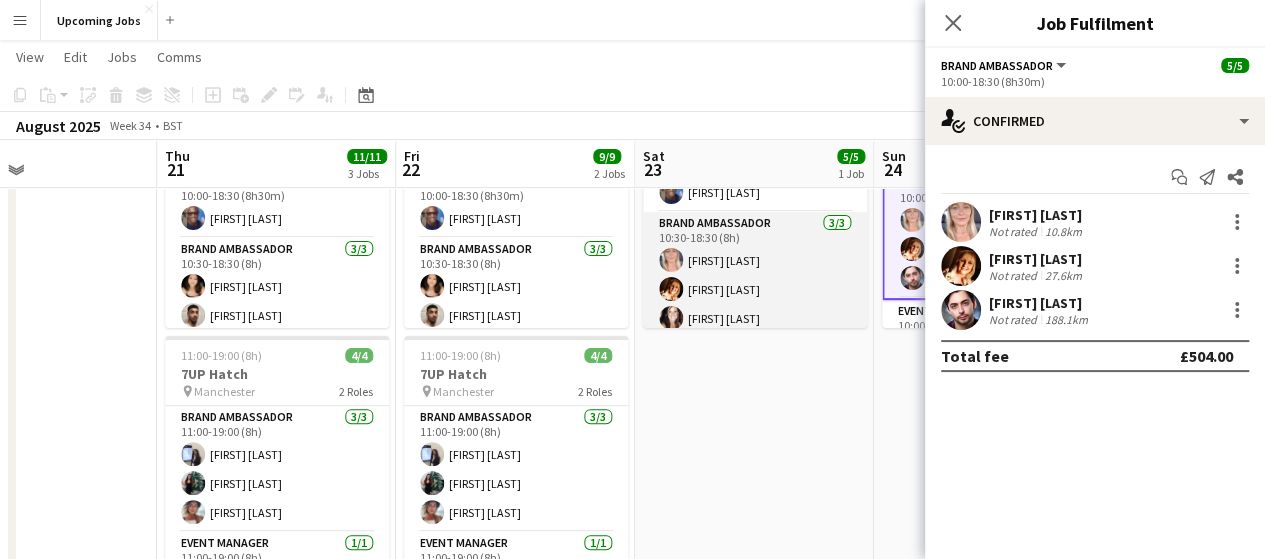 scroll, scrollTop: 35, scrollLeft: 0, axis: vertical 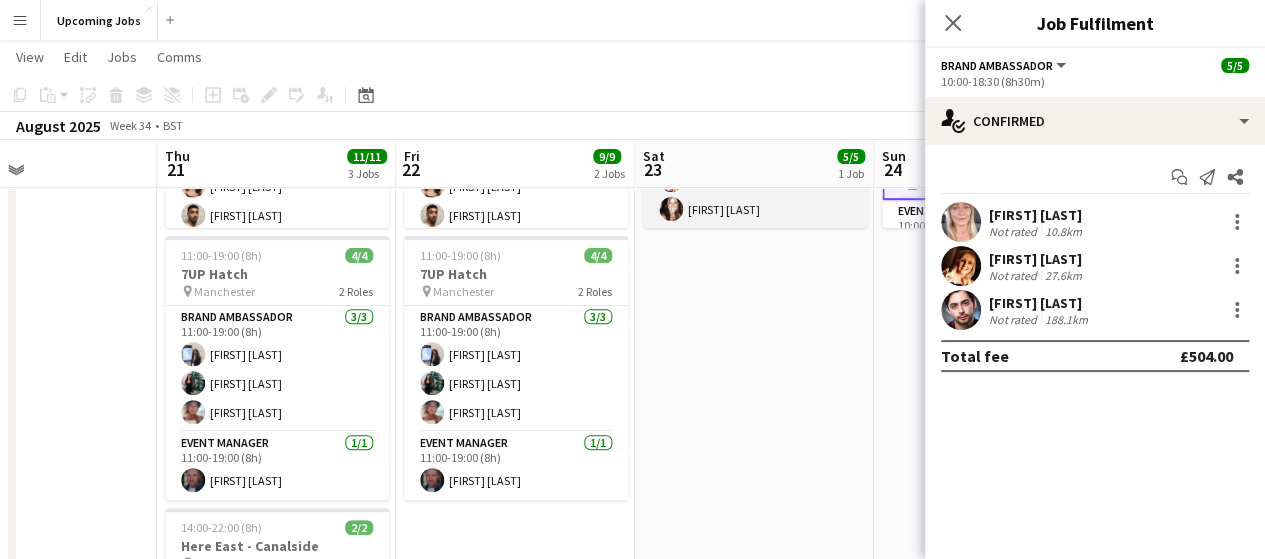 click at bounding box center (671, 209) 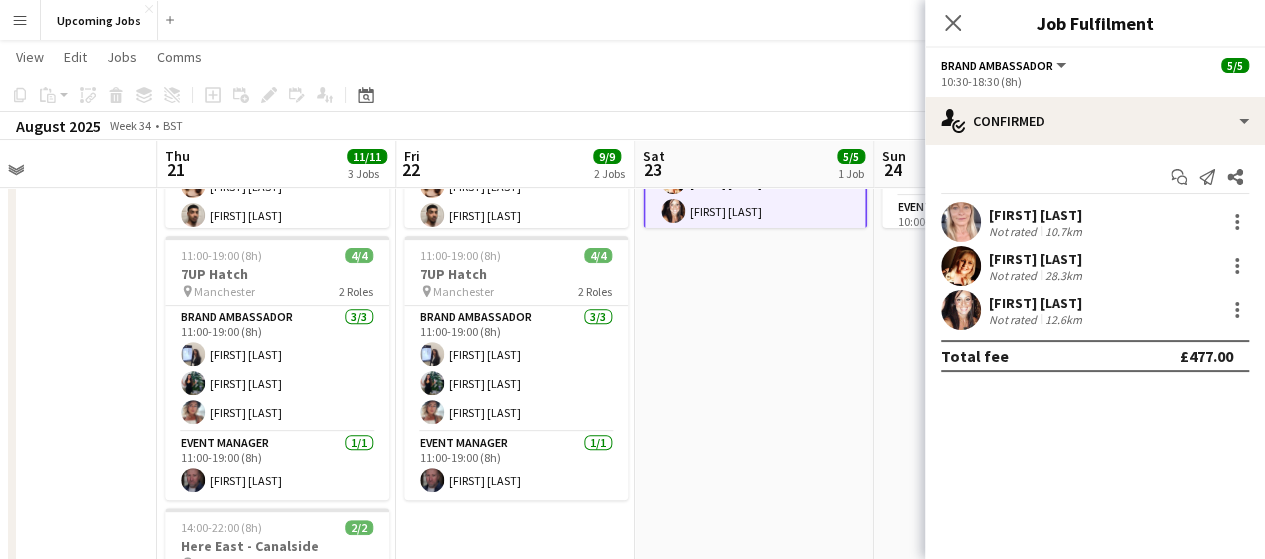 click at bounding box center (961, 310) 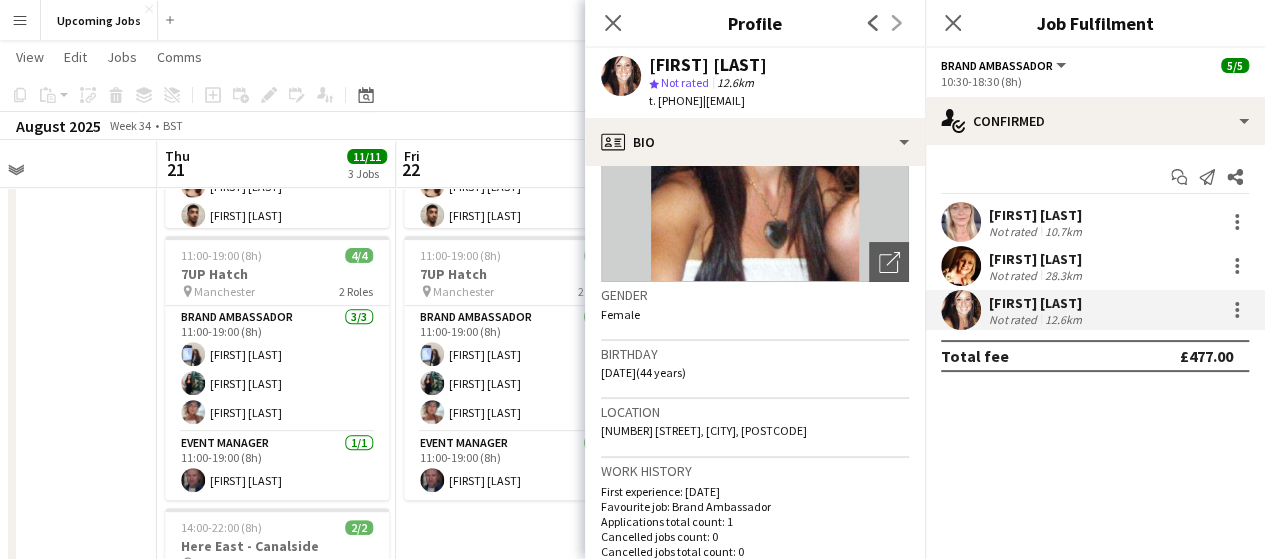 scroll, scrollTop: 0, scrollLeft: 0, axis: both 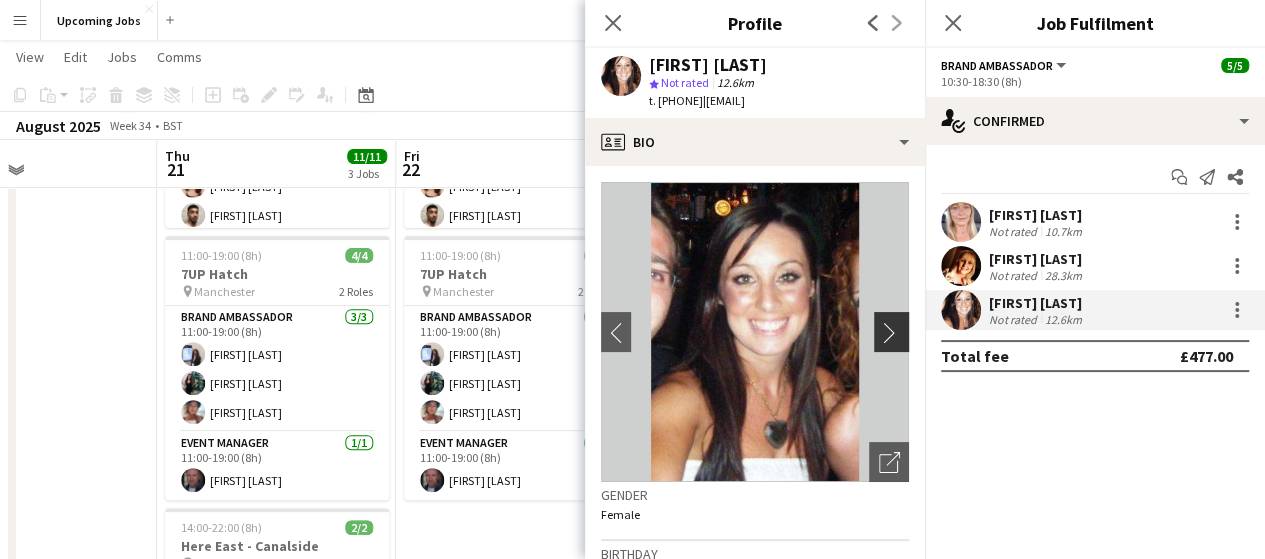 click on "chevron-right" 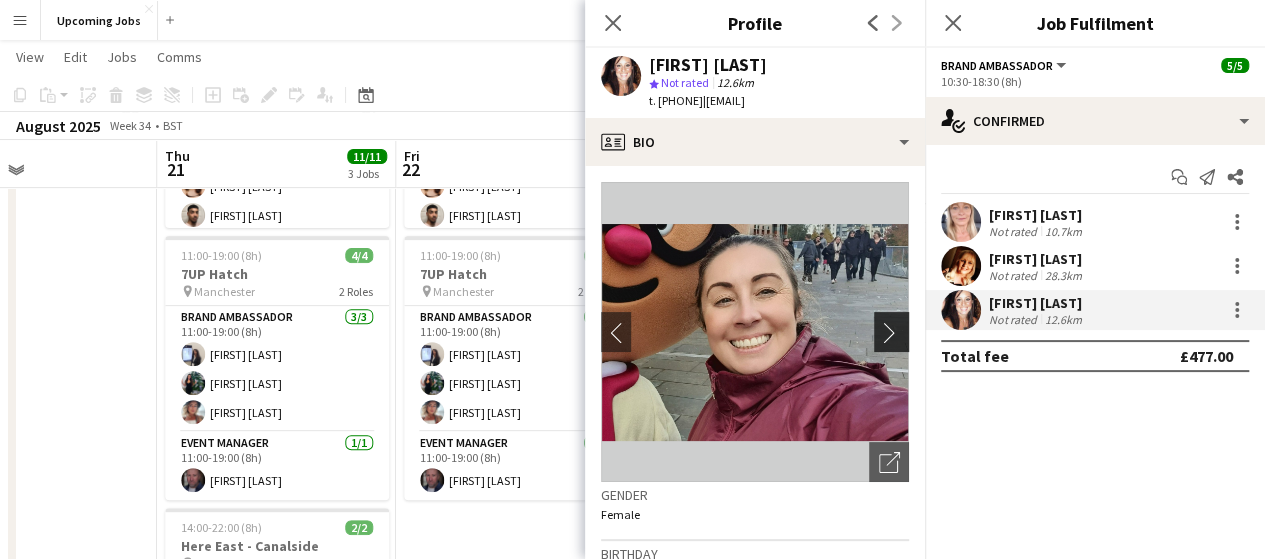 click on "chevron-right" 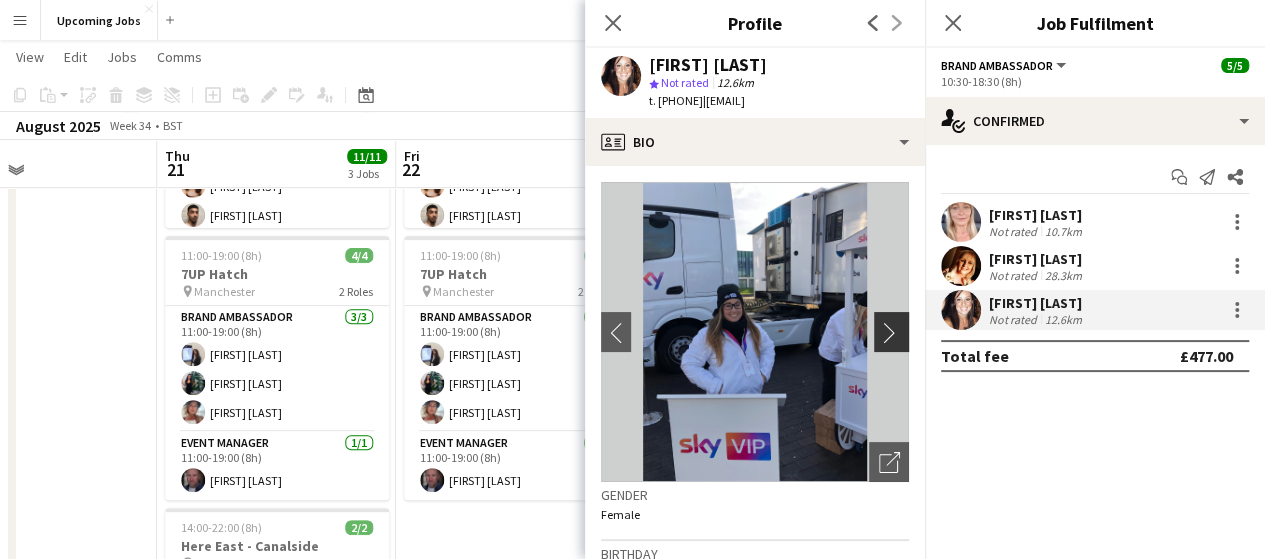 click on "chevron-right" 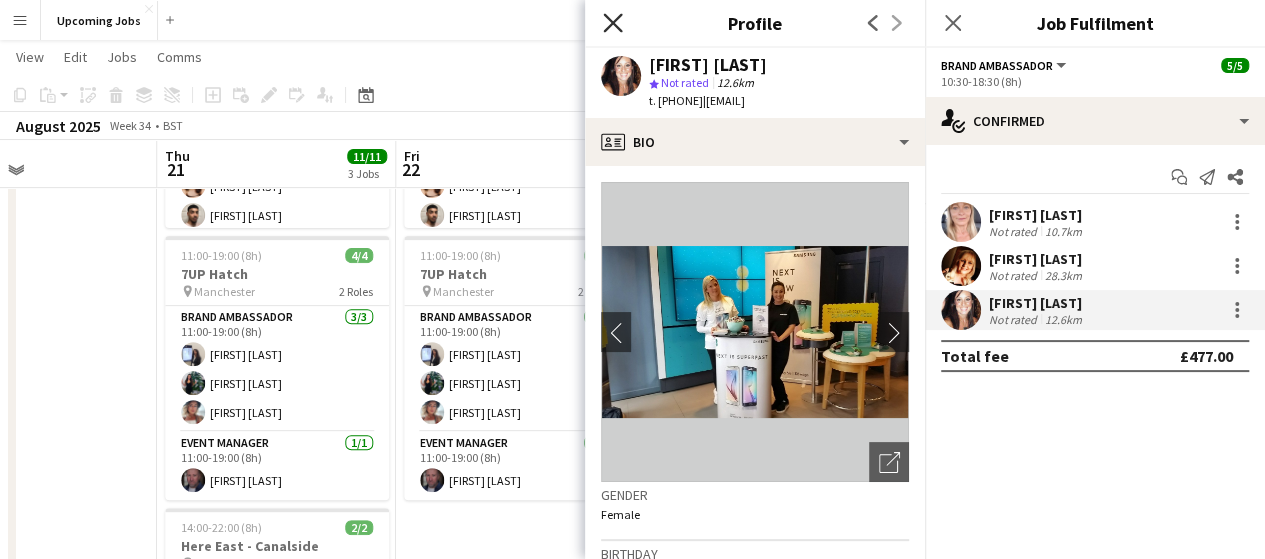 click 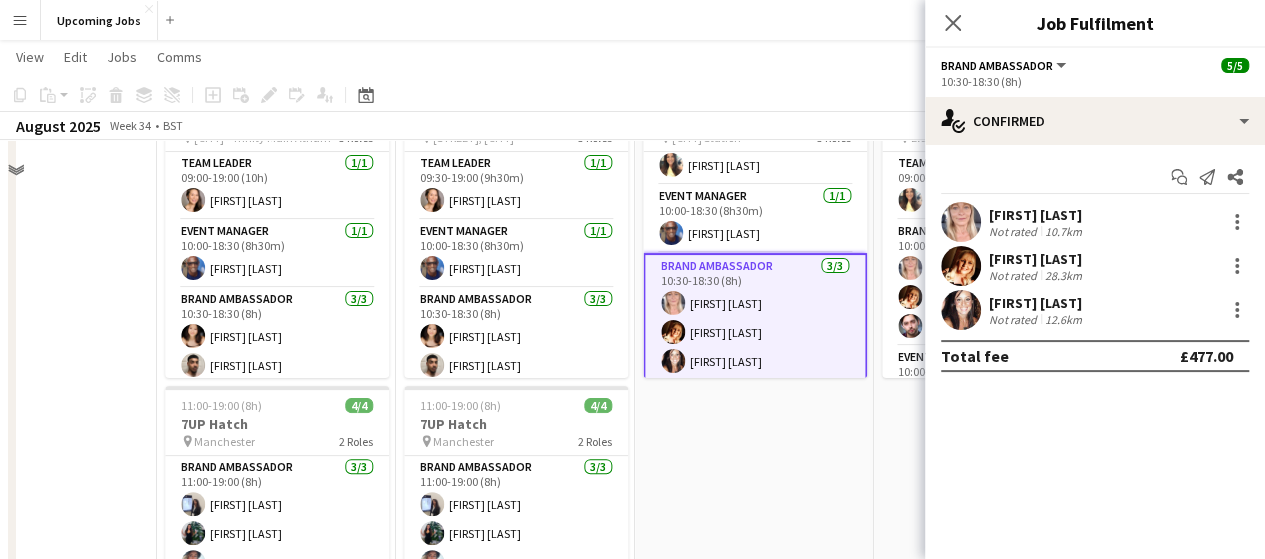 scroll, scrollTop: 100, scrollLeft: 0, axis: vertical 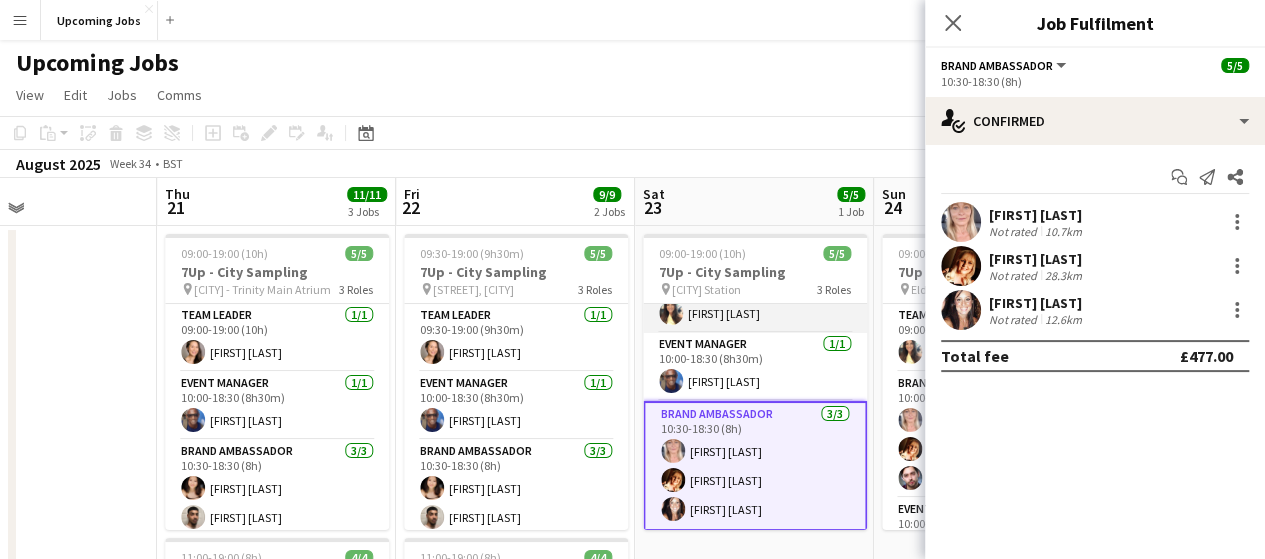 click at bounding box center [671, 313] 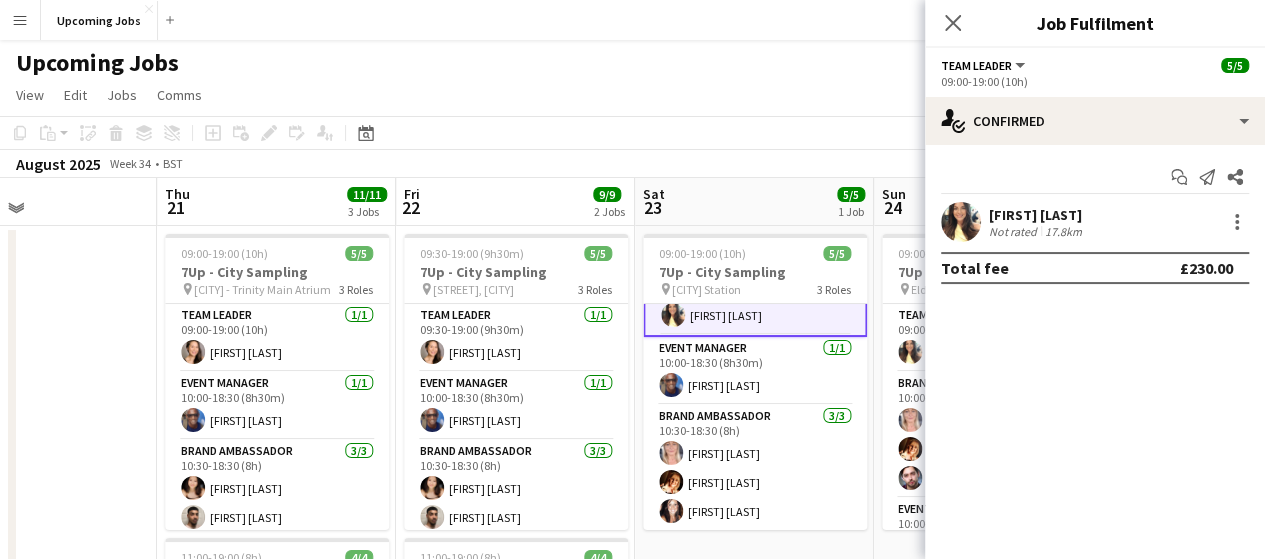 click at bounding box center (961, 222) 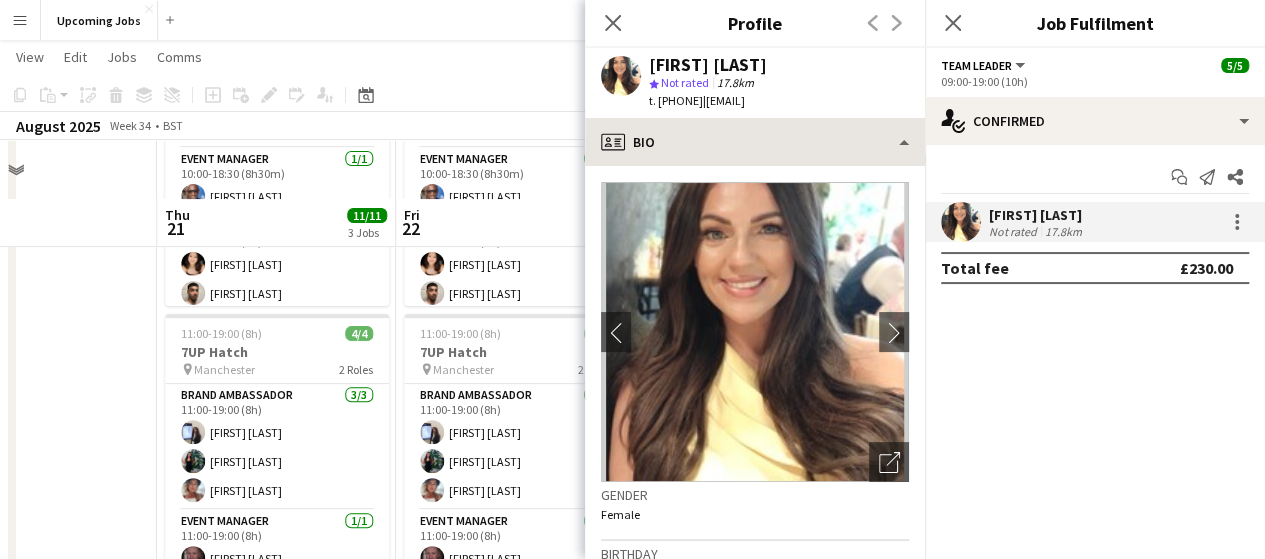 scroll, scrollTop: 300, scrollLeft: 0, axis: vertical 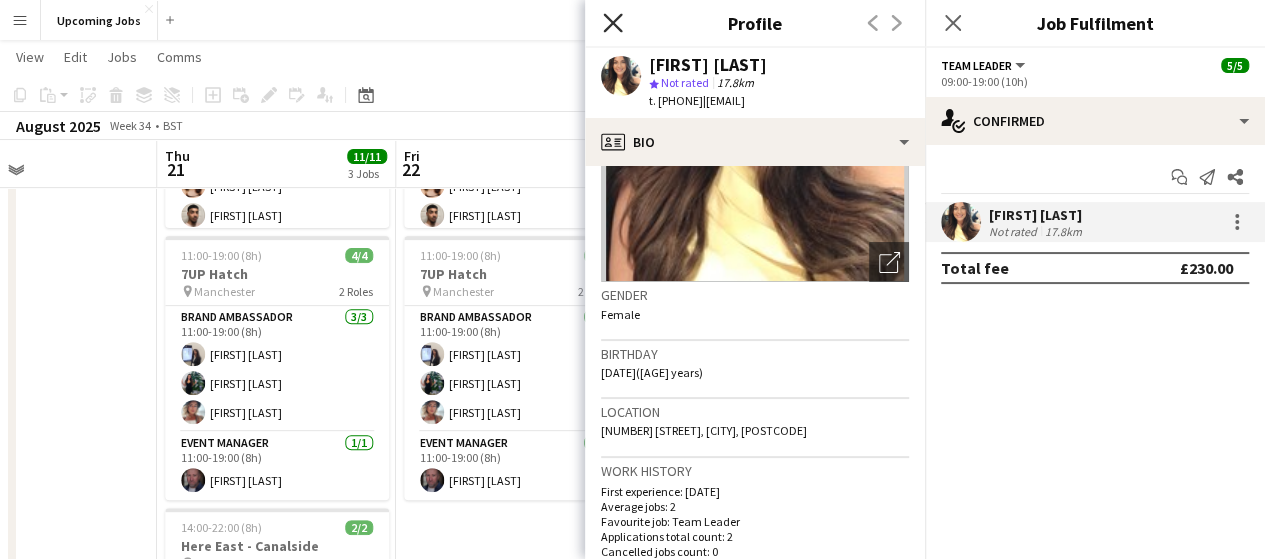 click on "Close pop-in" 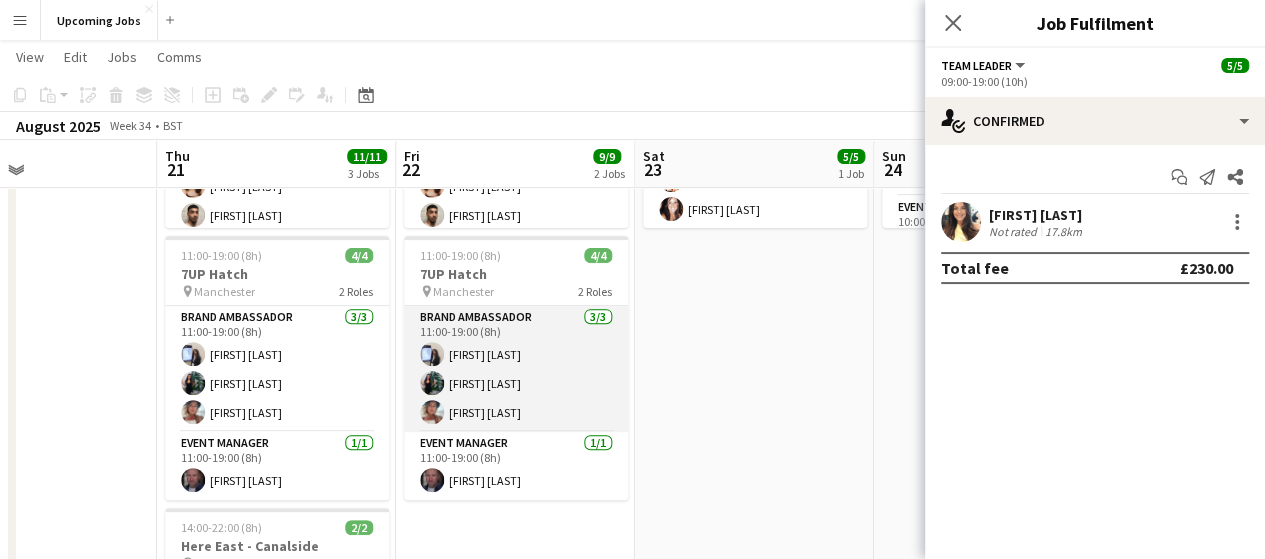 click at bounding box center (432, 354) 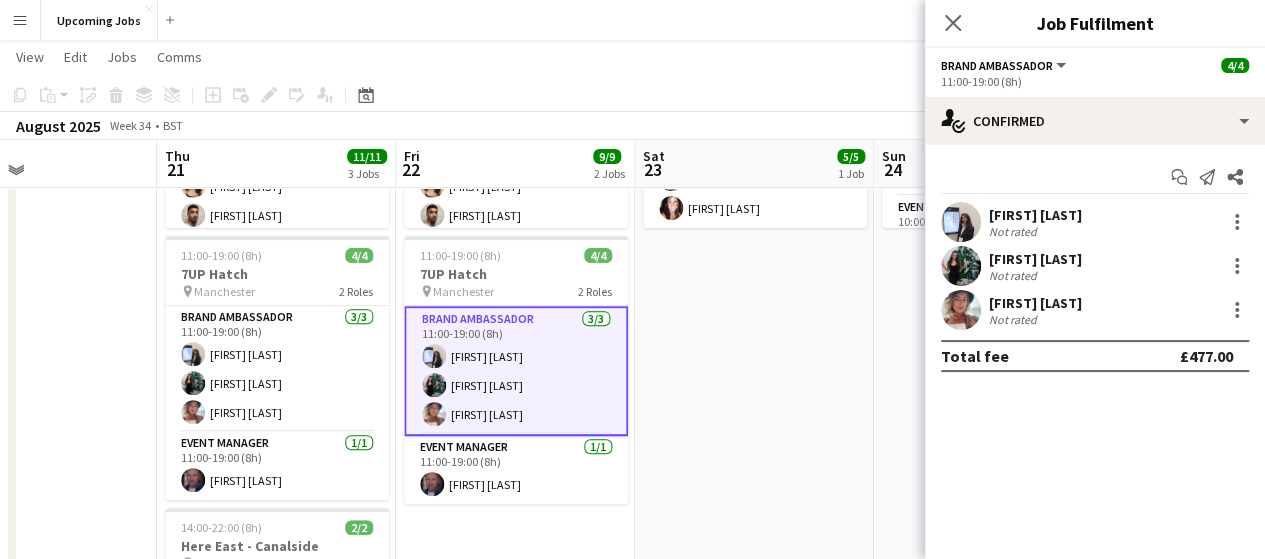 scroll, scrollTop: 35, scrollLeft: 0, axis: vertical 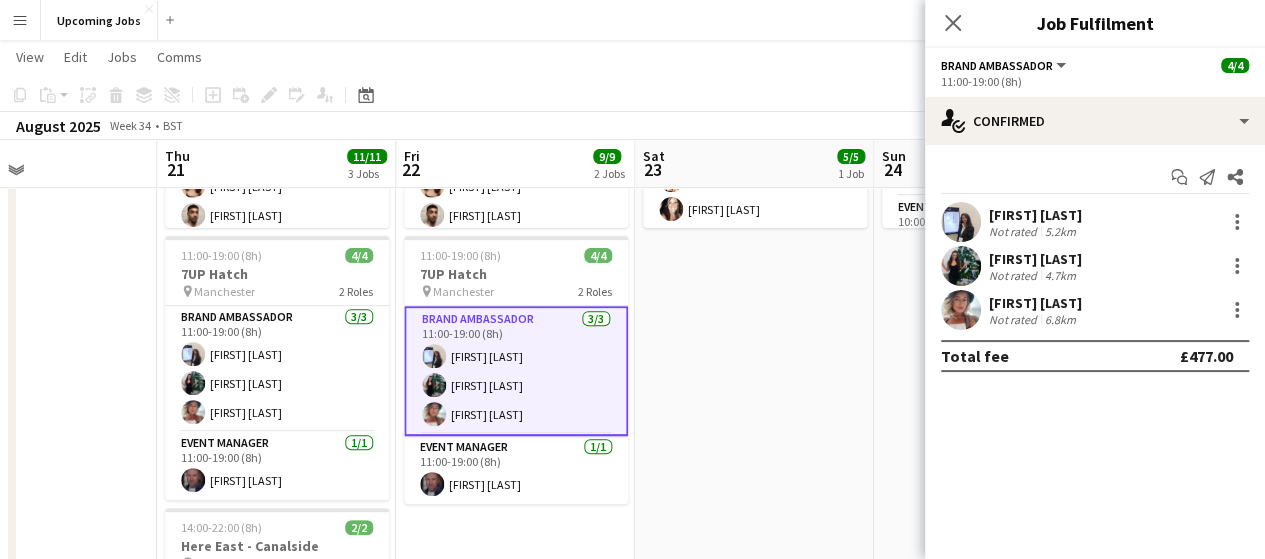 click at bounding box center [961, 222] 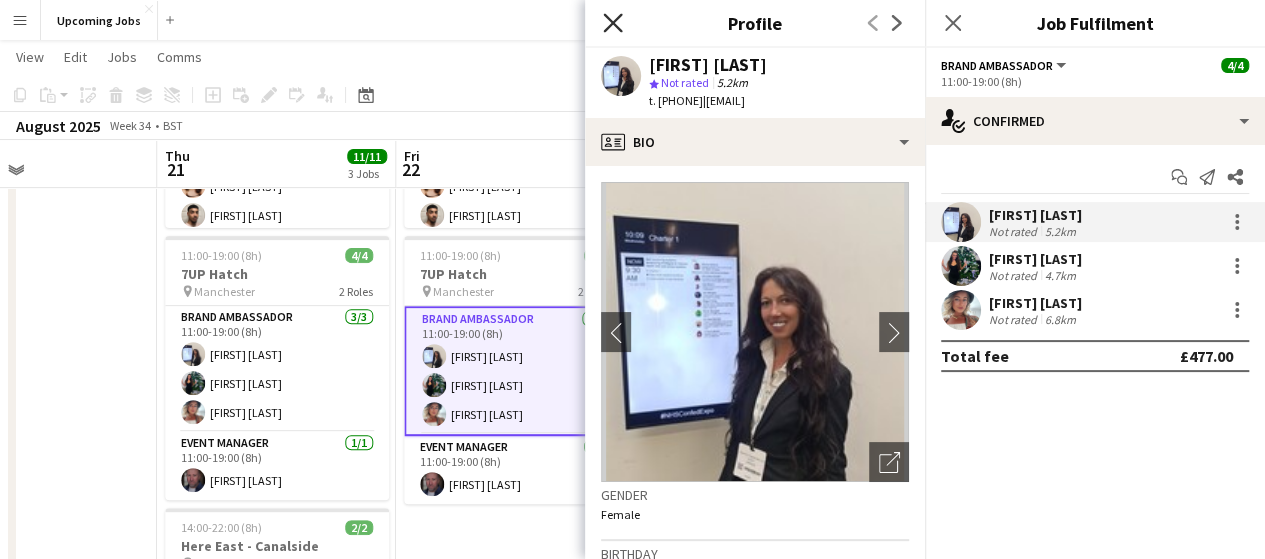 click 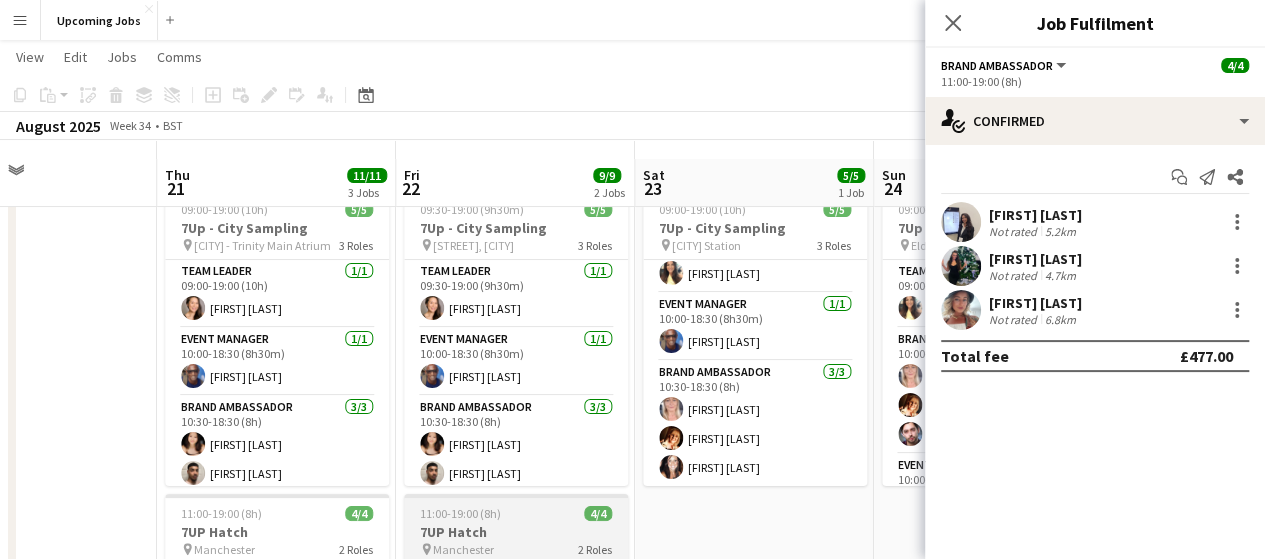 scroll, scrollTop: 0, scrollLeft: 0, axis: both 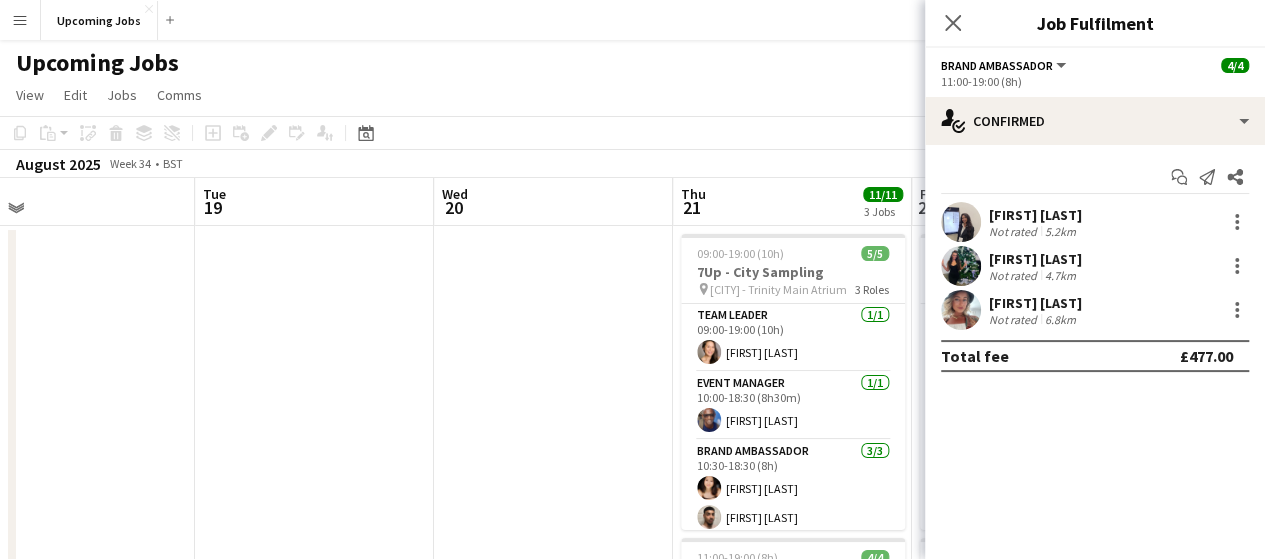 drag, startPoint x: 188, startPoint y: 330, endPoint x: 716, endPoint y: 273, distance: 531.0678 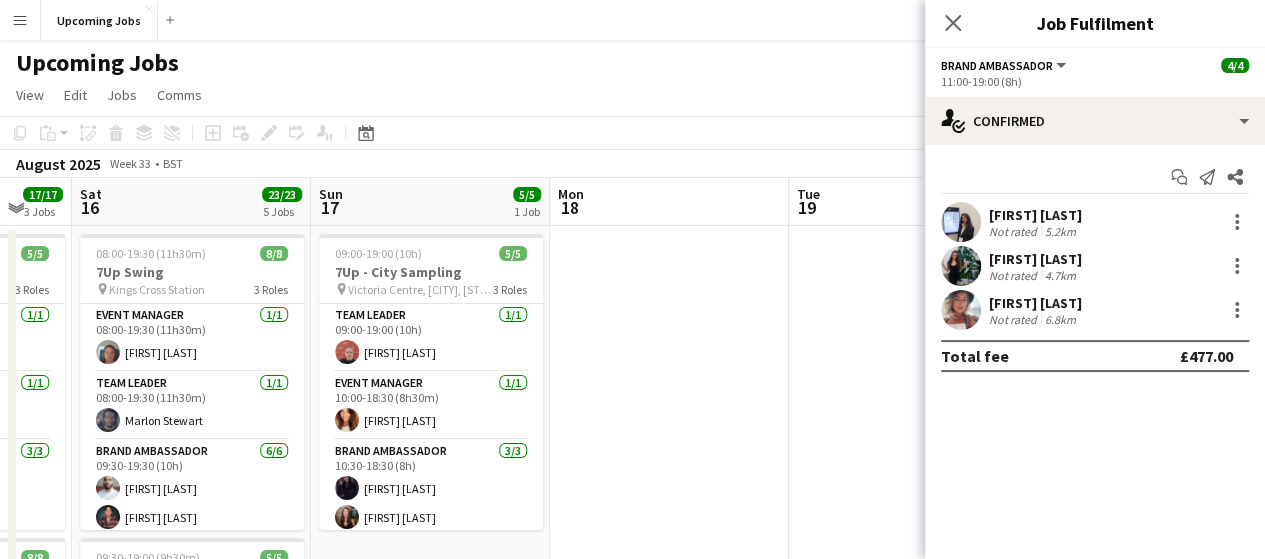 drag, startPoint x: 240, startPoint y: 345, endPoint x: 744, endPoint y: 294, distance: 506.5738 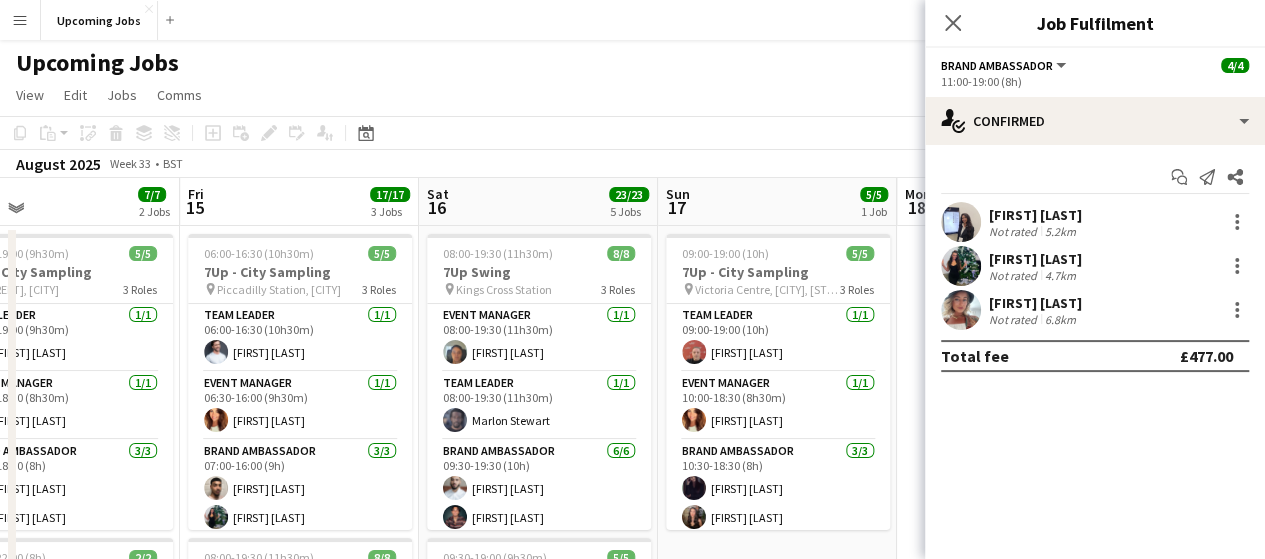 scroll, scrollTop: 0, scrollLeft: 503, axis: horizontal 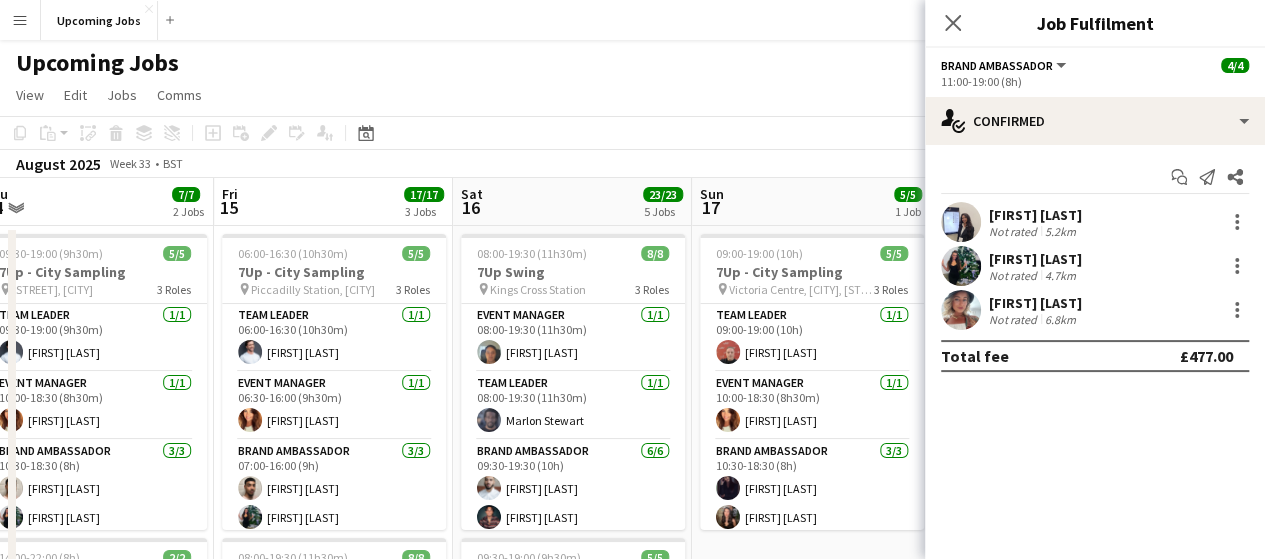 drag, startPoint x: 200, startPoint y: 333, endPoint x: 513, endPoint y: 309, distance: 313.9188 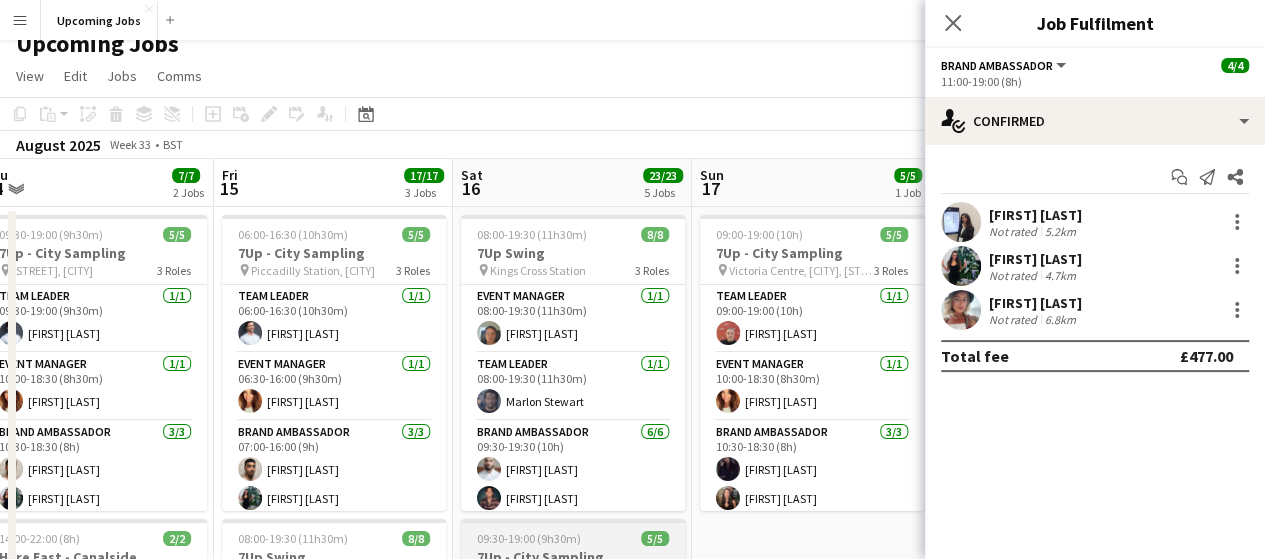 scroll, scrollTop: 0, scrollLeft: 0, axis: both 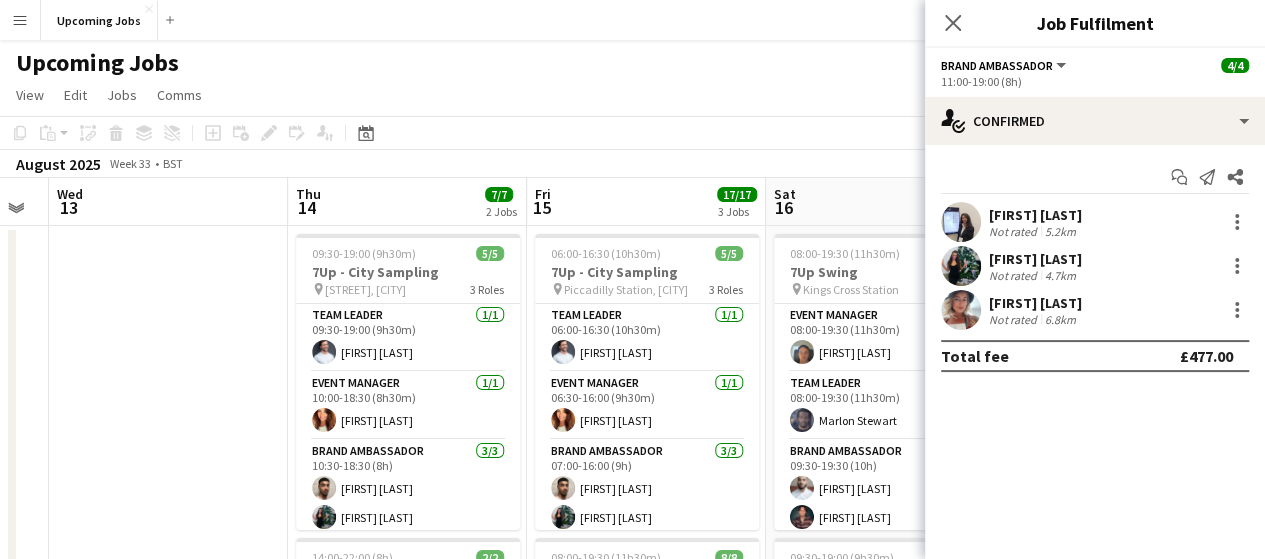 drag, startPoint x: 306, startPoint y: 191, endPoint x: 931, endPoint y: 197, distance: 625.0288 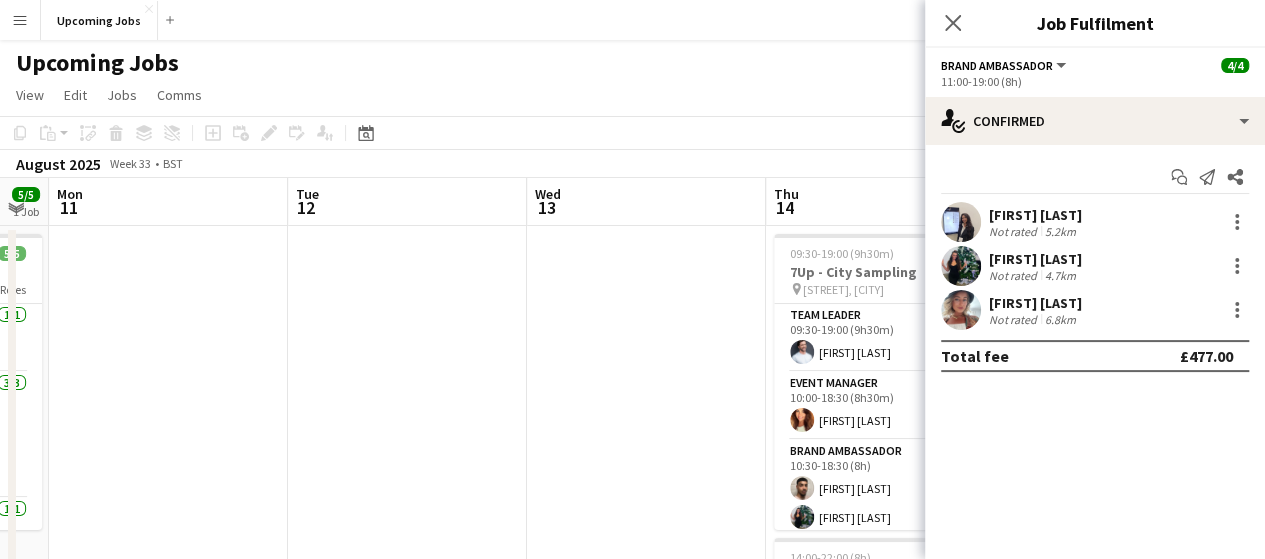 scroll, scrollTop: 0, scrollLeft: 607, axis: horizontal 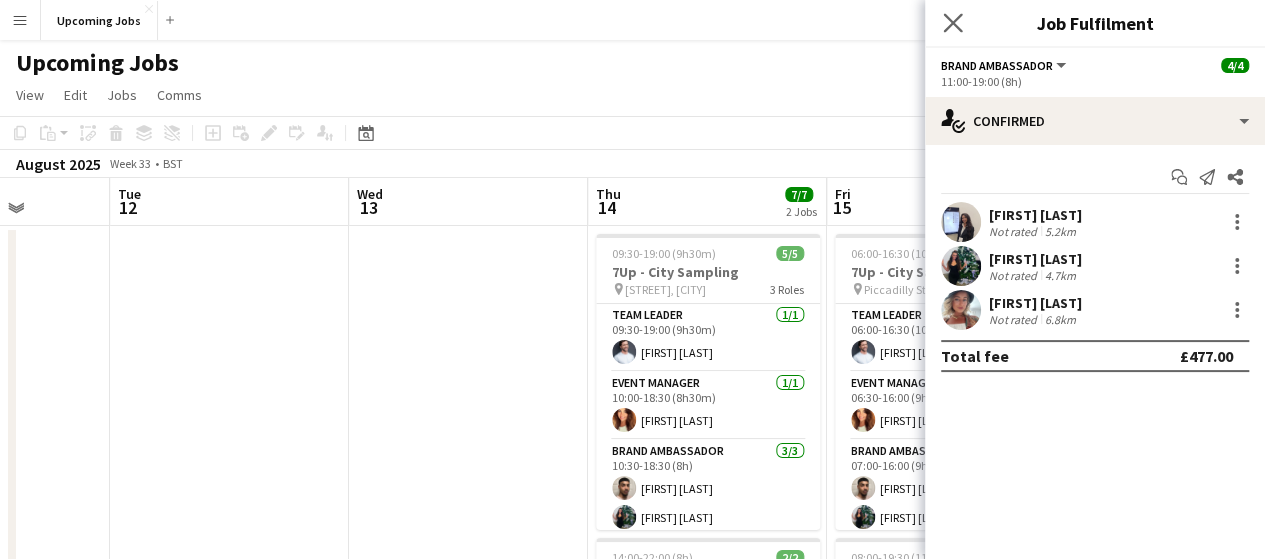 click on "Close pop-in" 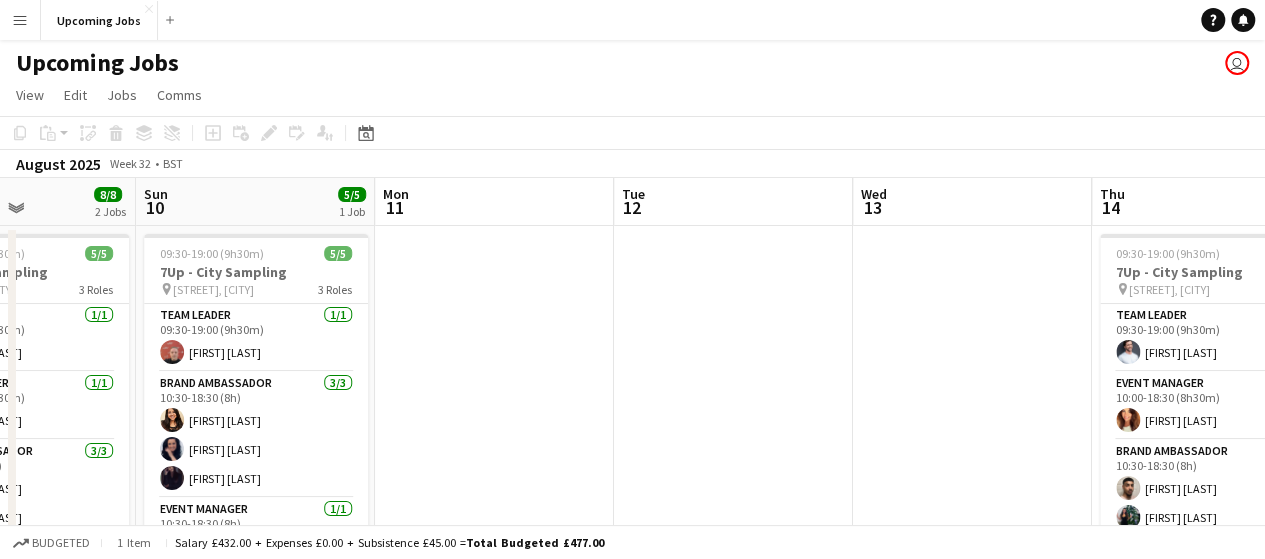 drag, startPoint x: 283, startPoint y: 283, endPoint x: 777, endPoint y: 263, distance: 494.4047 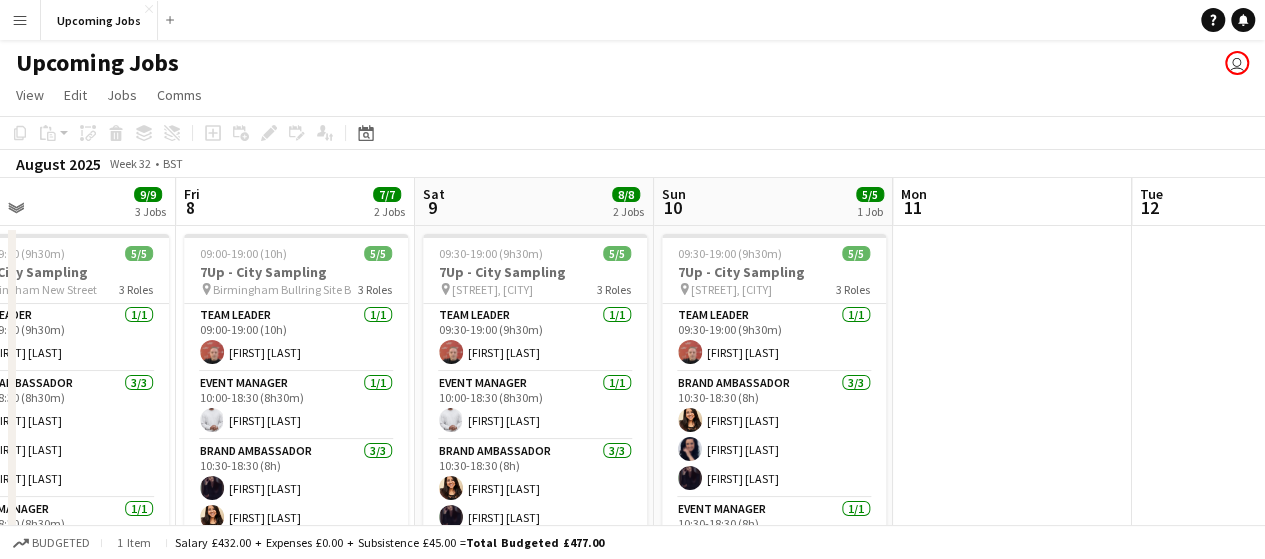 scroll, scrollTop: 0, scrollLeft: 566, axis: horizontal 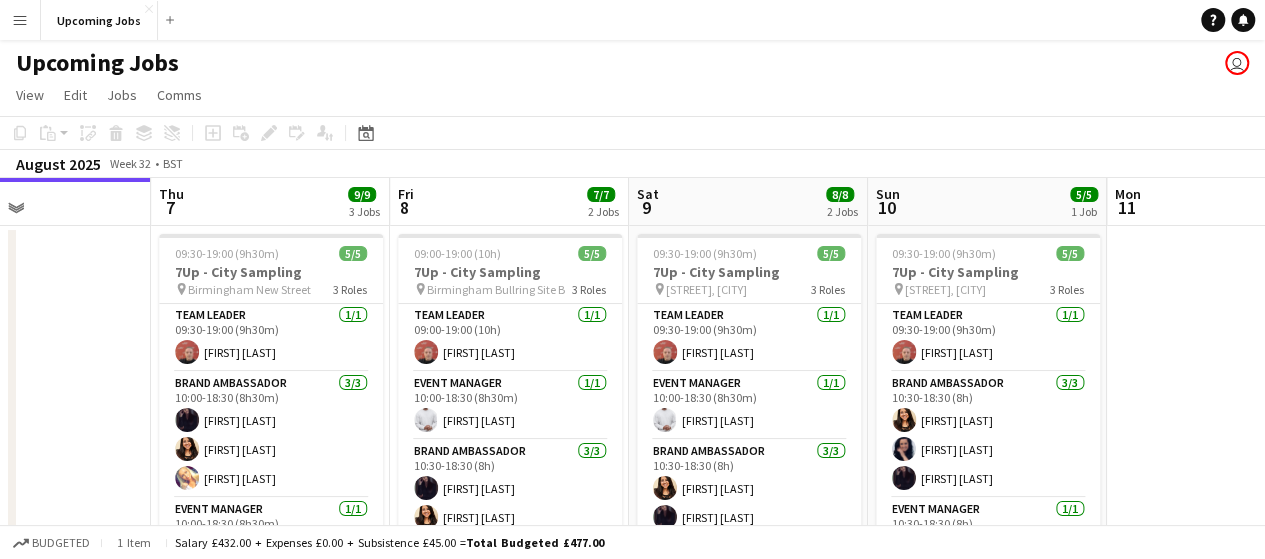 drag, startPoint x: 374, startPoint y: 319, endPoint x: 1111, endPoint y: 247, distance: 740.5086 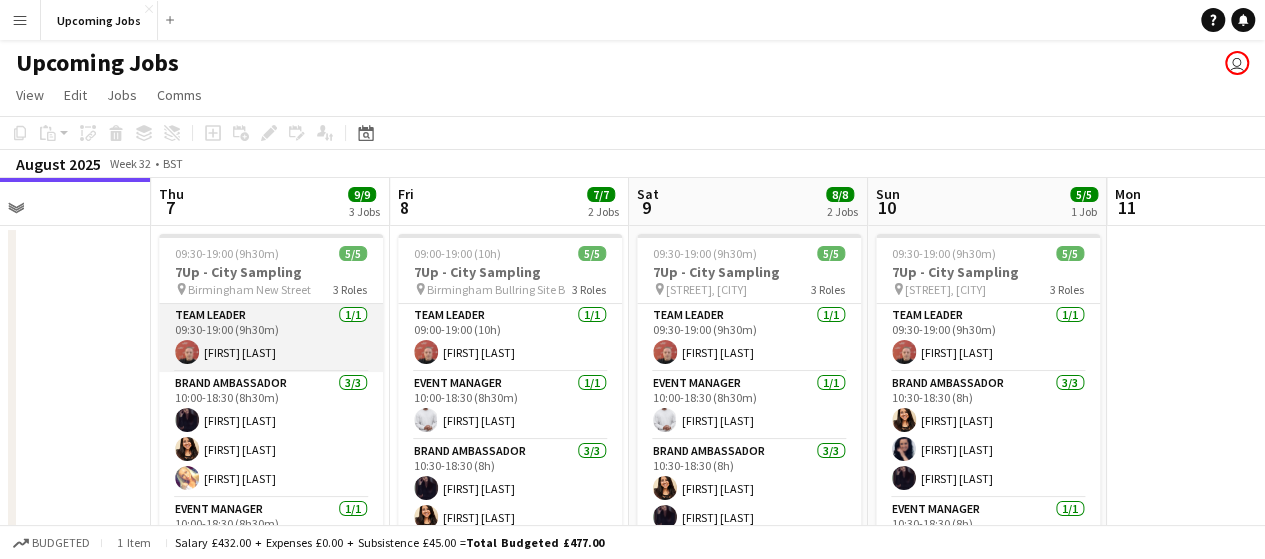 click at bounding box center (187, 352) 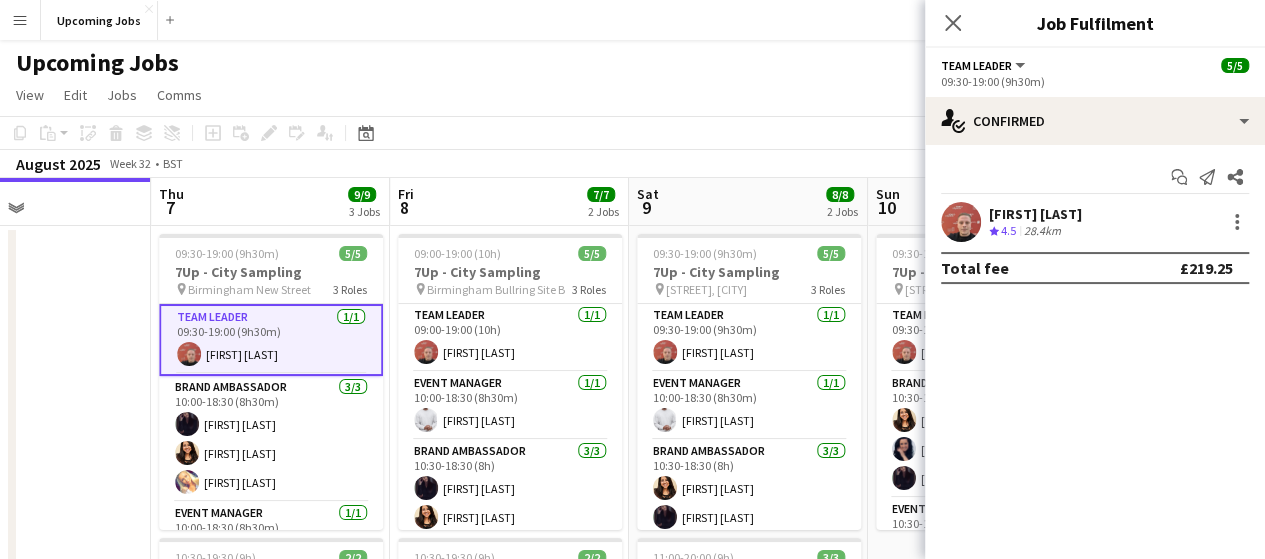 click at bounding box center [961, 222] 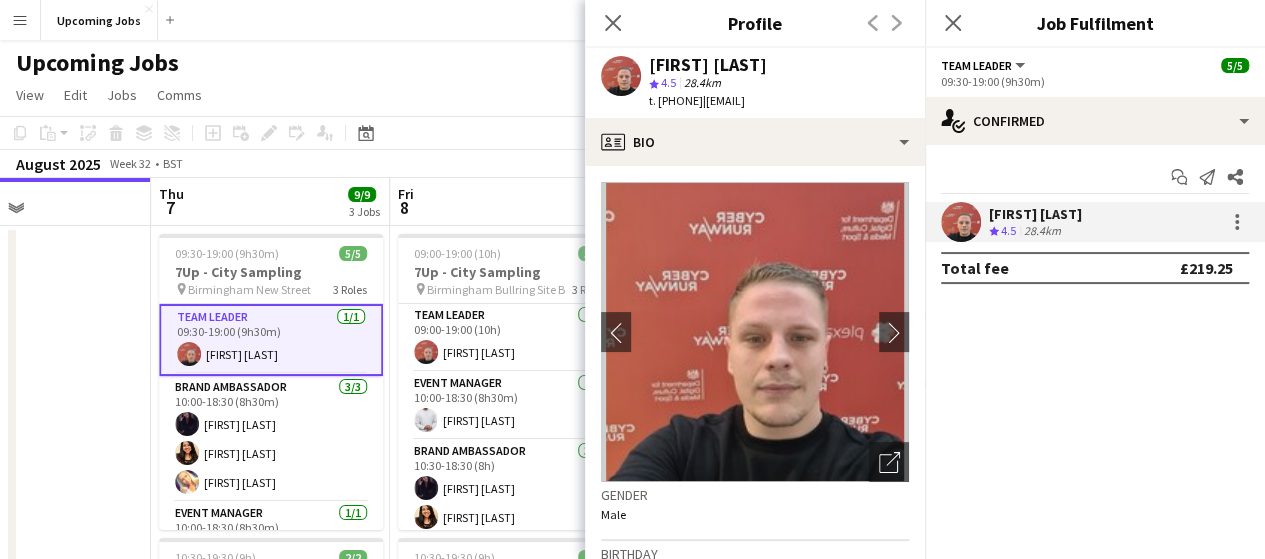 drag, startPoint x: 866, startPoint y: 101, endPoint x: 744, endPoint y: 103, distance: 122.016396 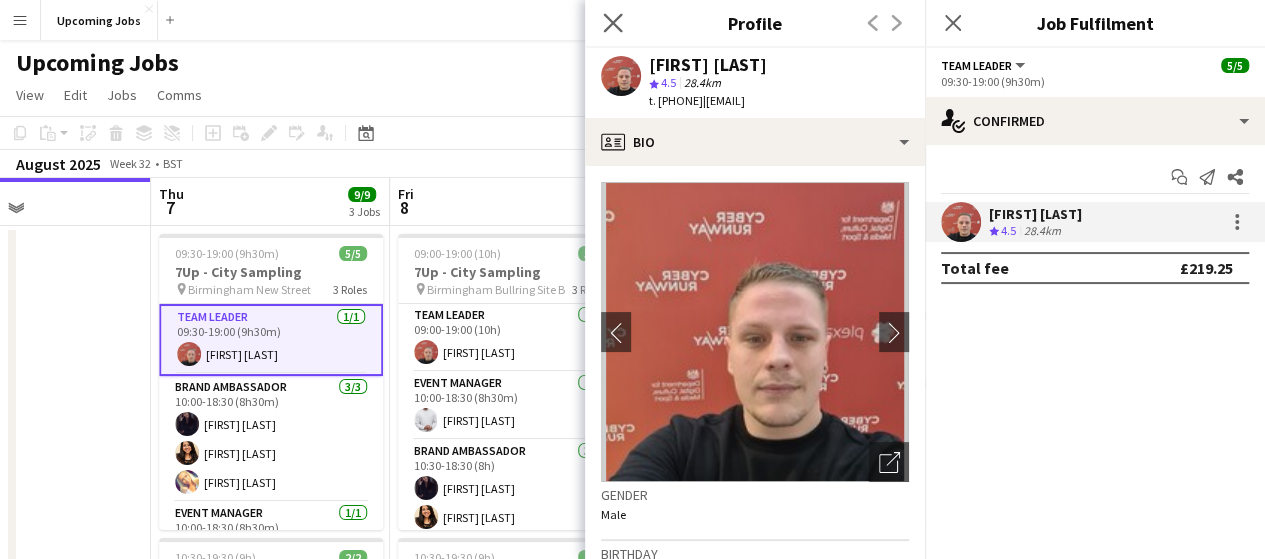 click on "Close pop-in" 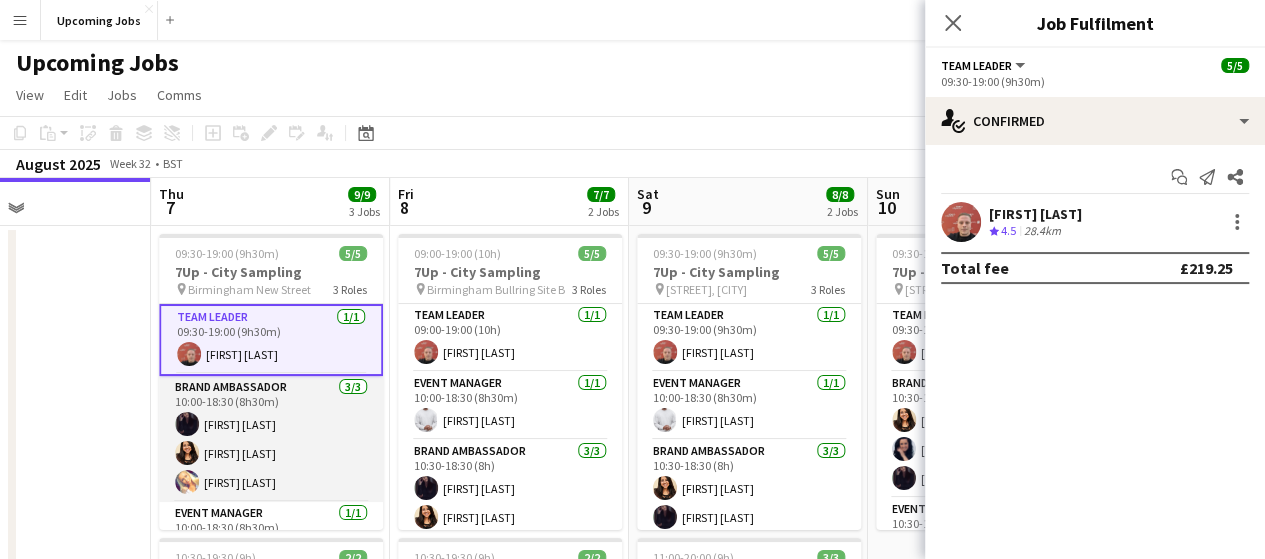 scroll, scrollTop: 39, scrollLeft: 0, axis: vertical 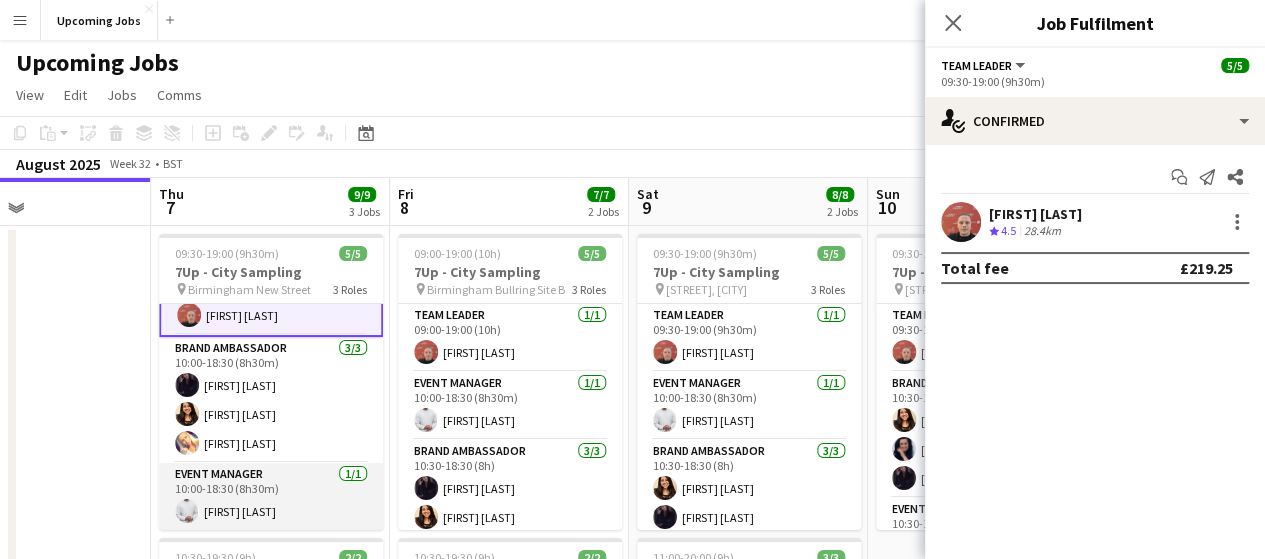 click on "Event Manager   1/1   10:00-18:30 (8h30m)
[FIRST] [LAST]" at bounding box center (271, 497) 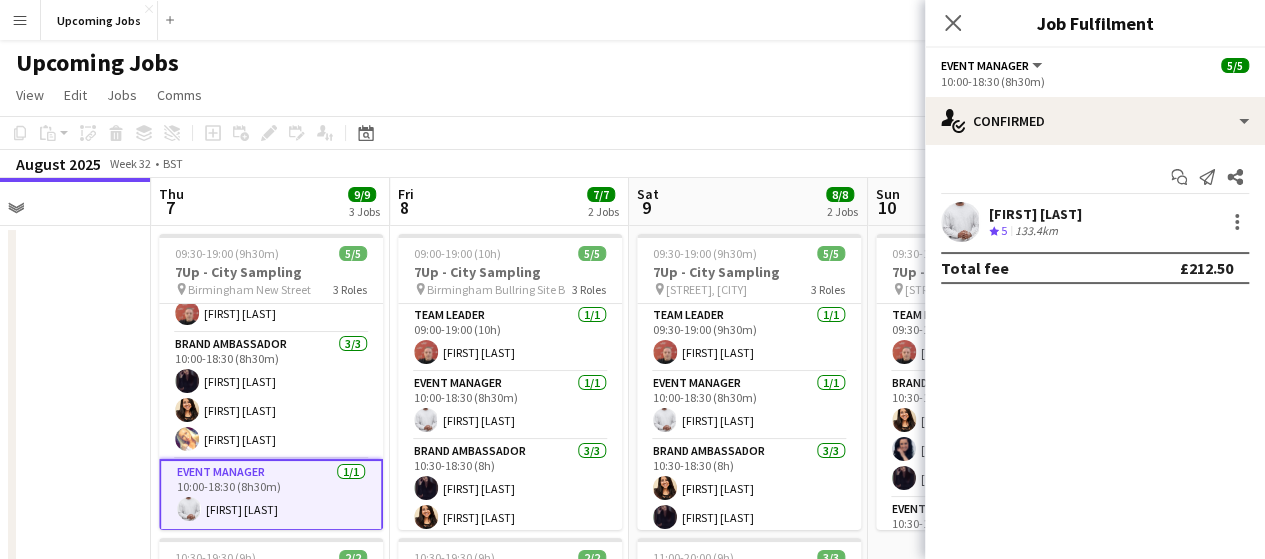 scroll, scrollTop: 0, scrollLeft: 568, axis: horizontal 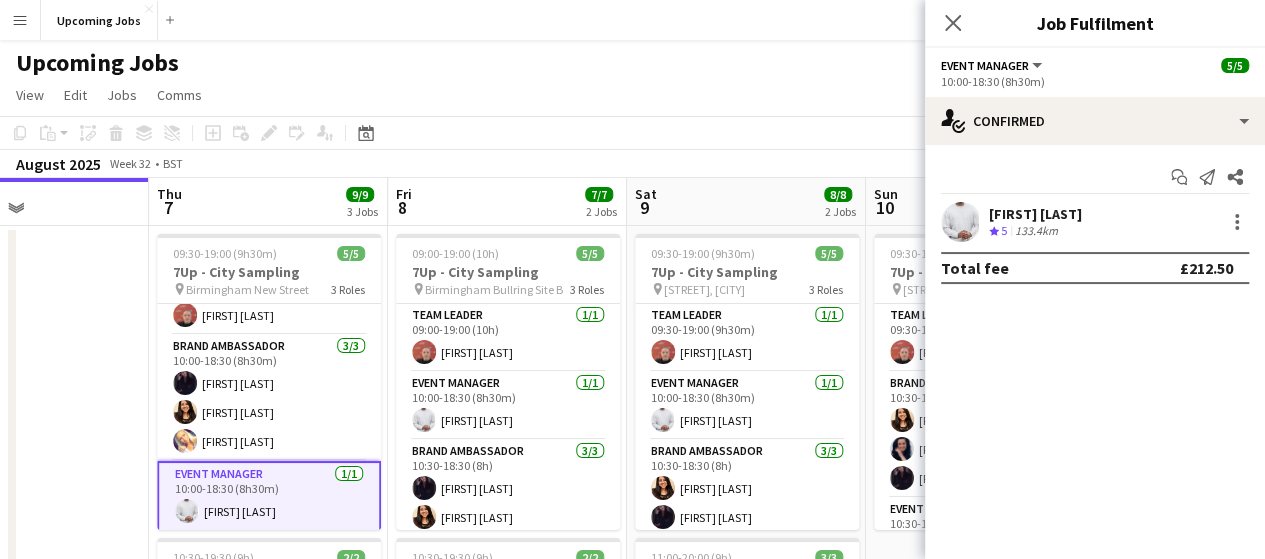 click at bounding box center [961, 222] 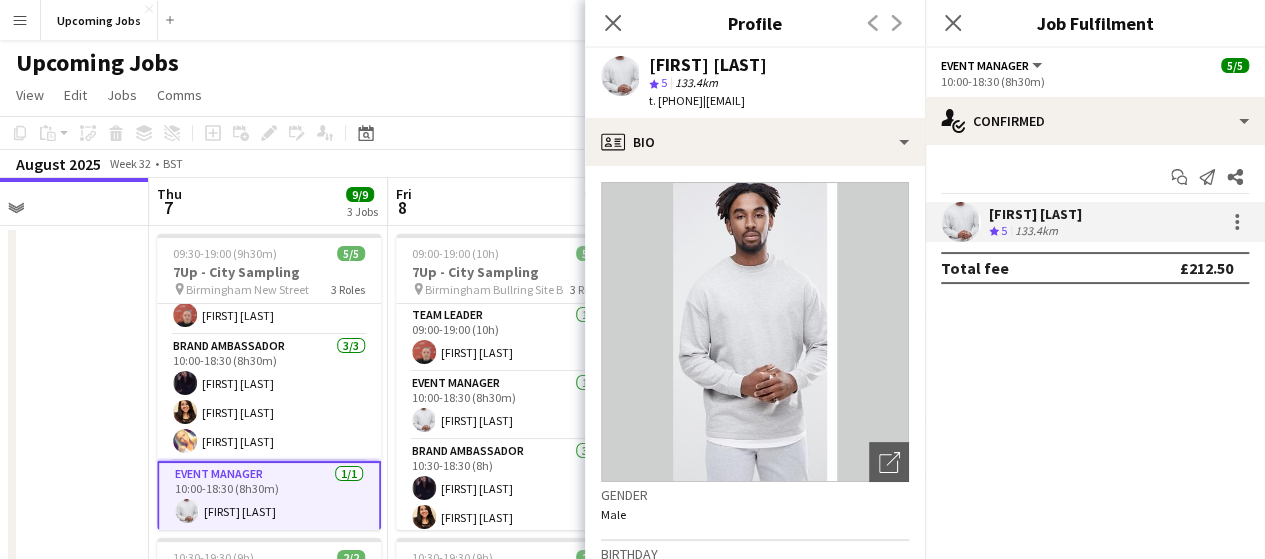 drag, startPoint x: 866, startPoint y: 99, endPoint x: 746, endPoint y: 109, distance: 120.41595 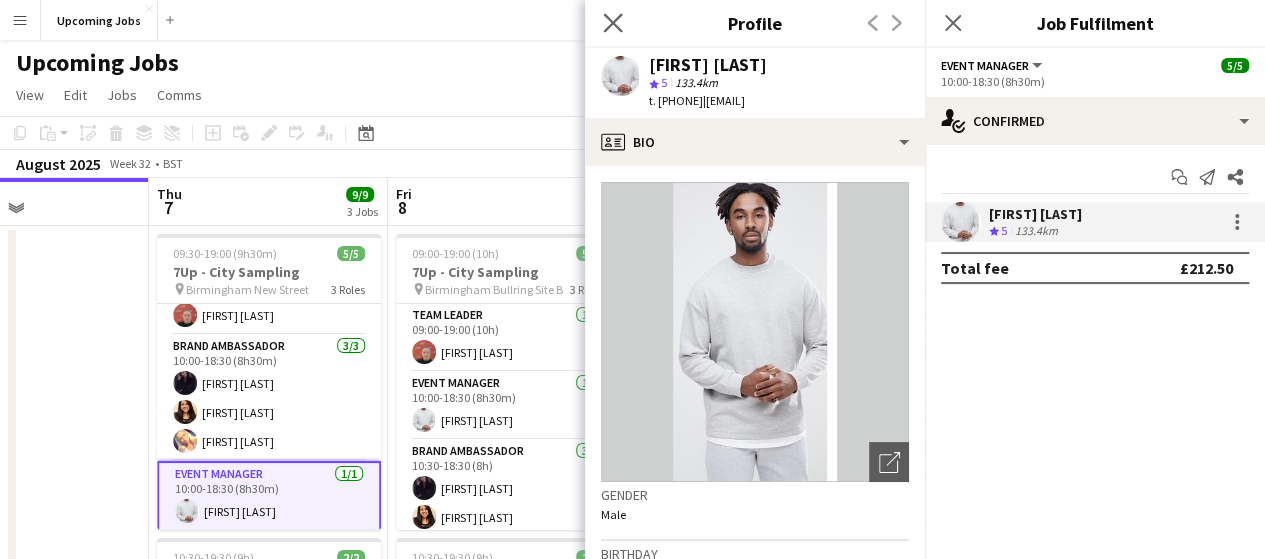 click on "Close pop-in" 